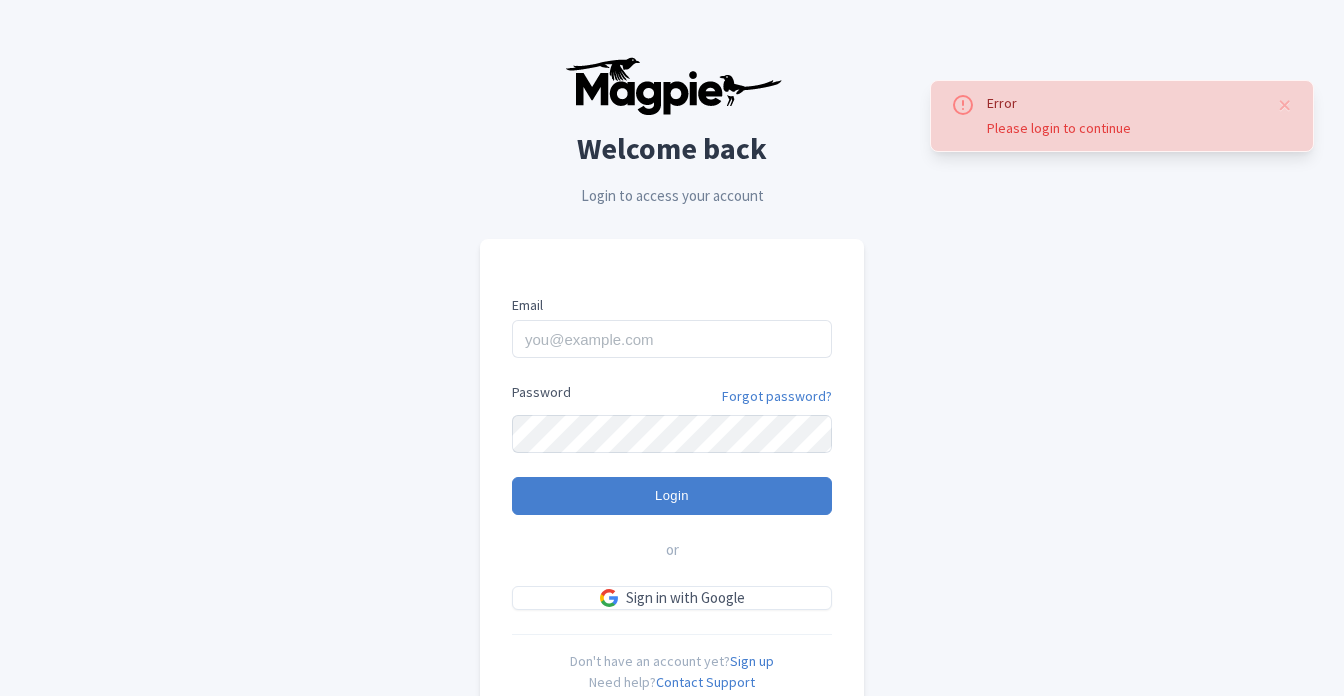 scroll, scrollTop: 0, scrollLeft: 0, axis: both 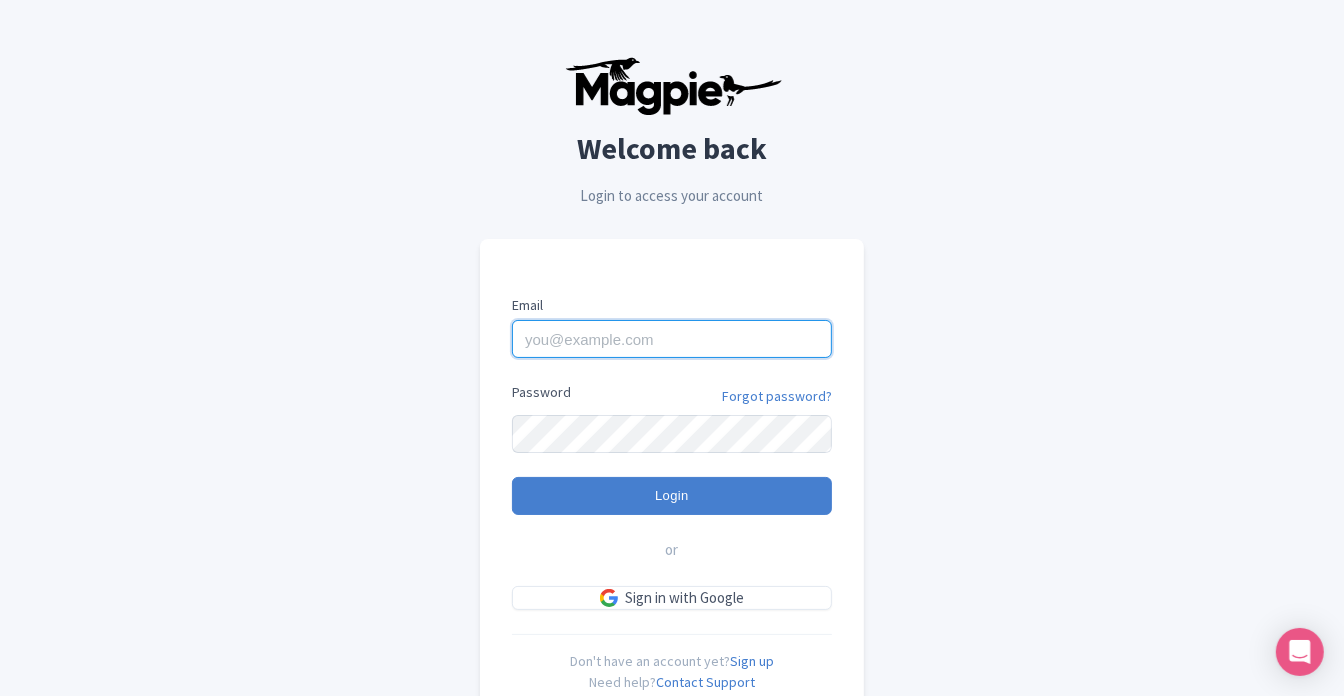 click on "Email" at bounding box center [672, 339] 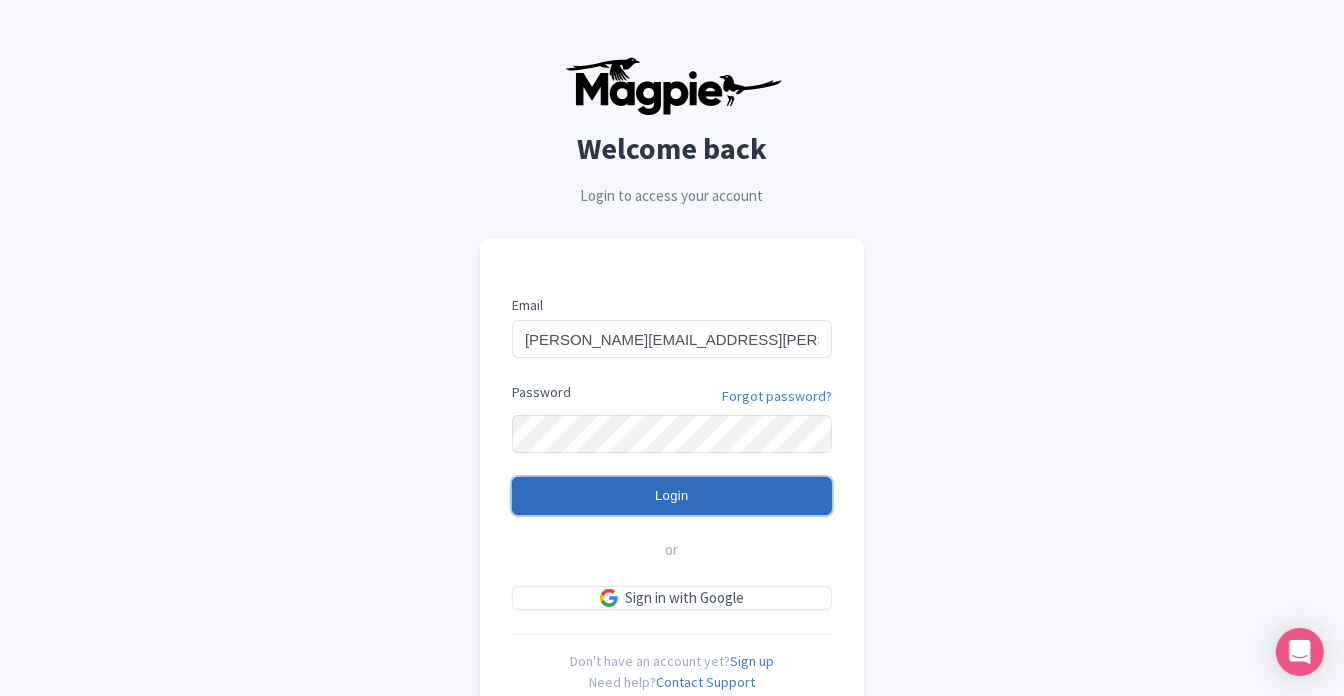 click on "Login" at bounding box center [672, 496] 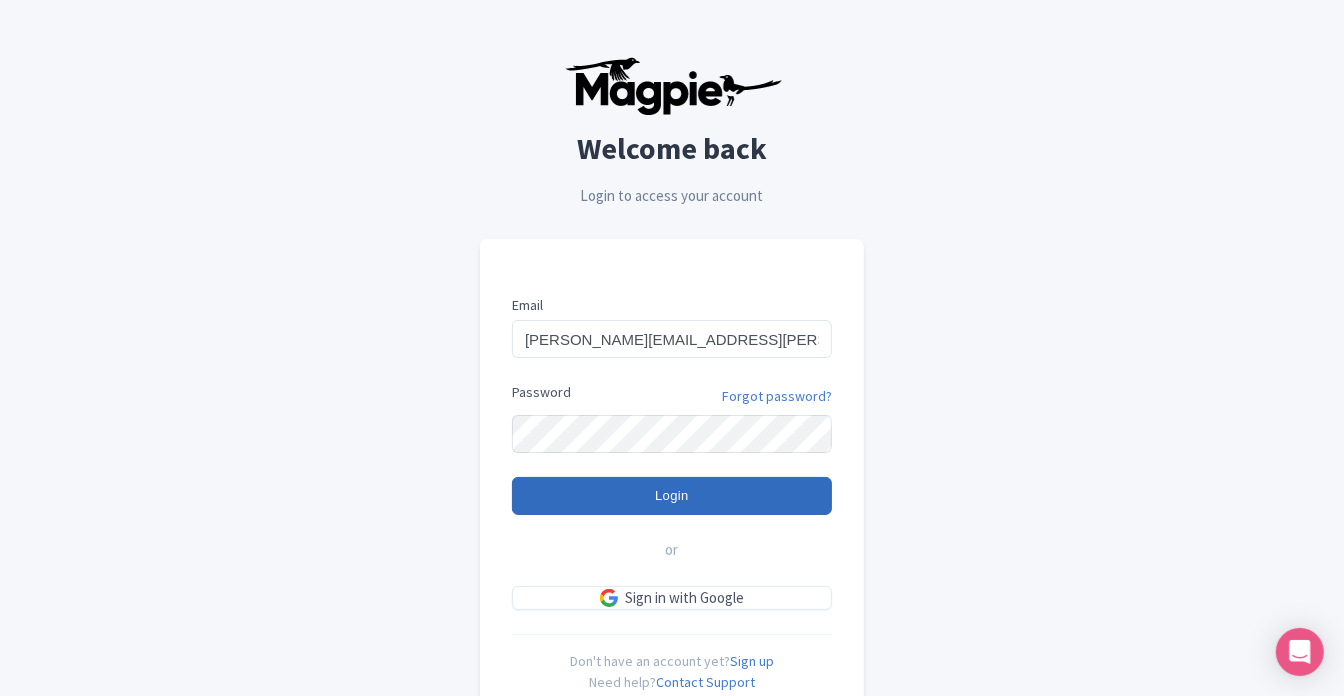 type on "Logging in..." 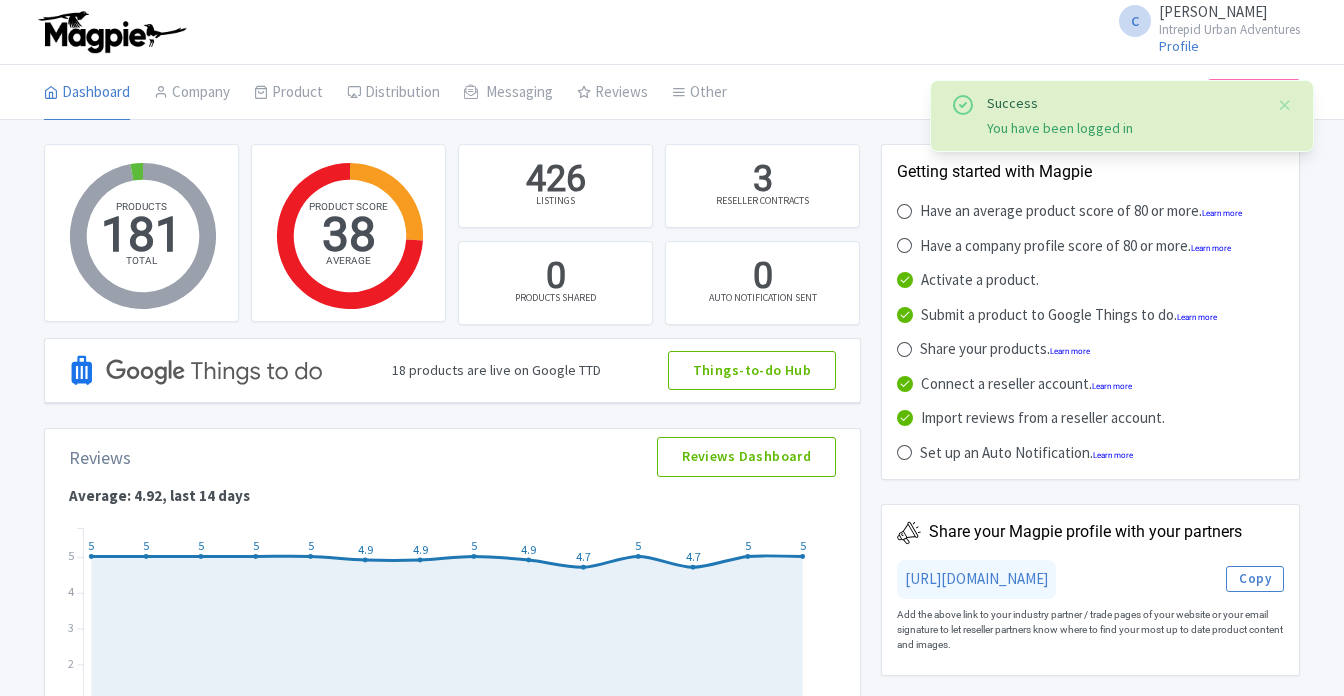 scroll, scrollTop: 0, scrollLeft: 0, axis: both 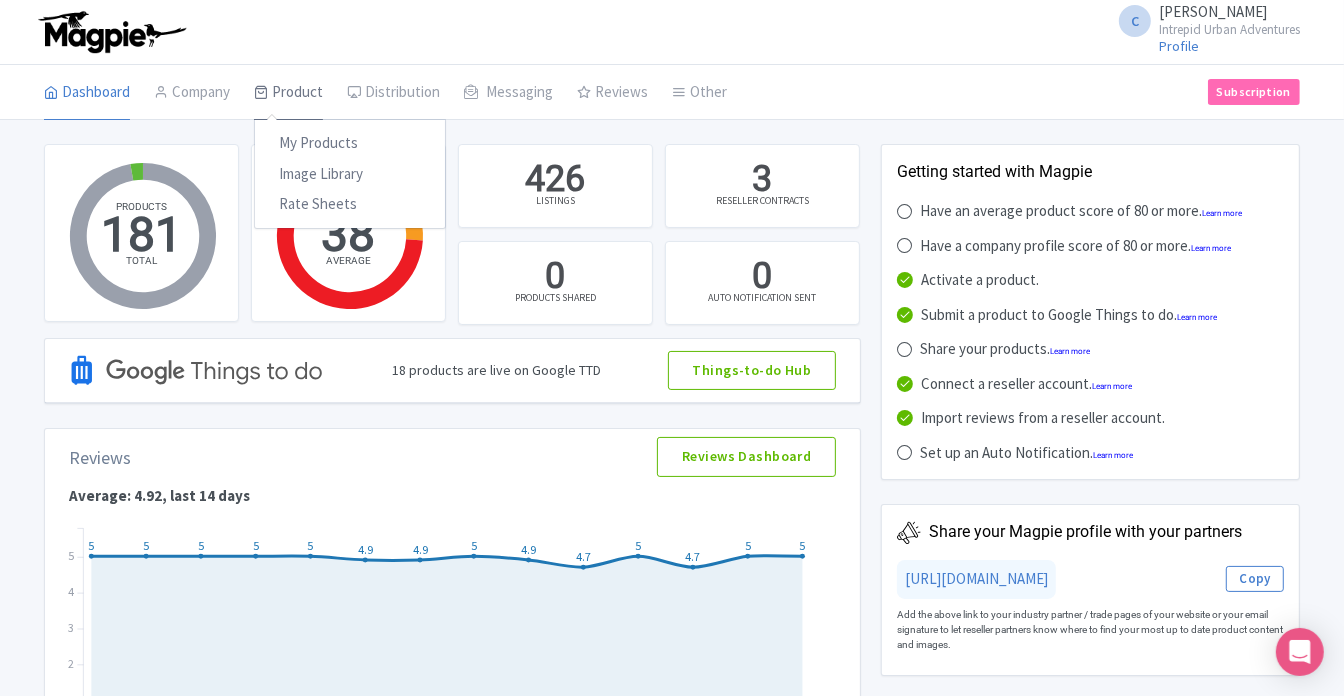 click on "Product" at bounding box center (288, 93) 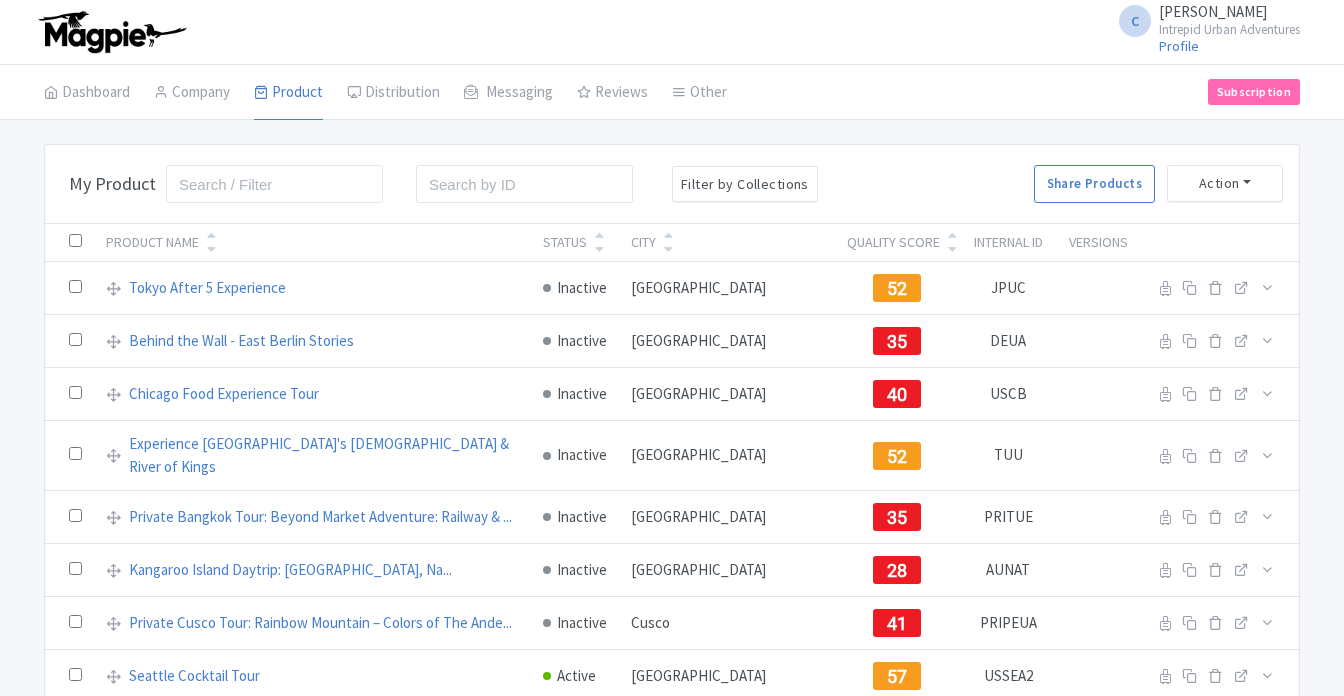 scroll, scrollTop: 0, scrollLeft: 0, axis: both 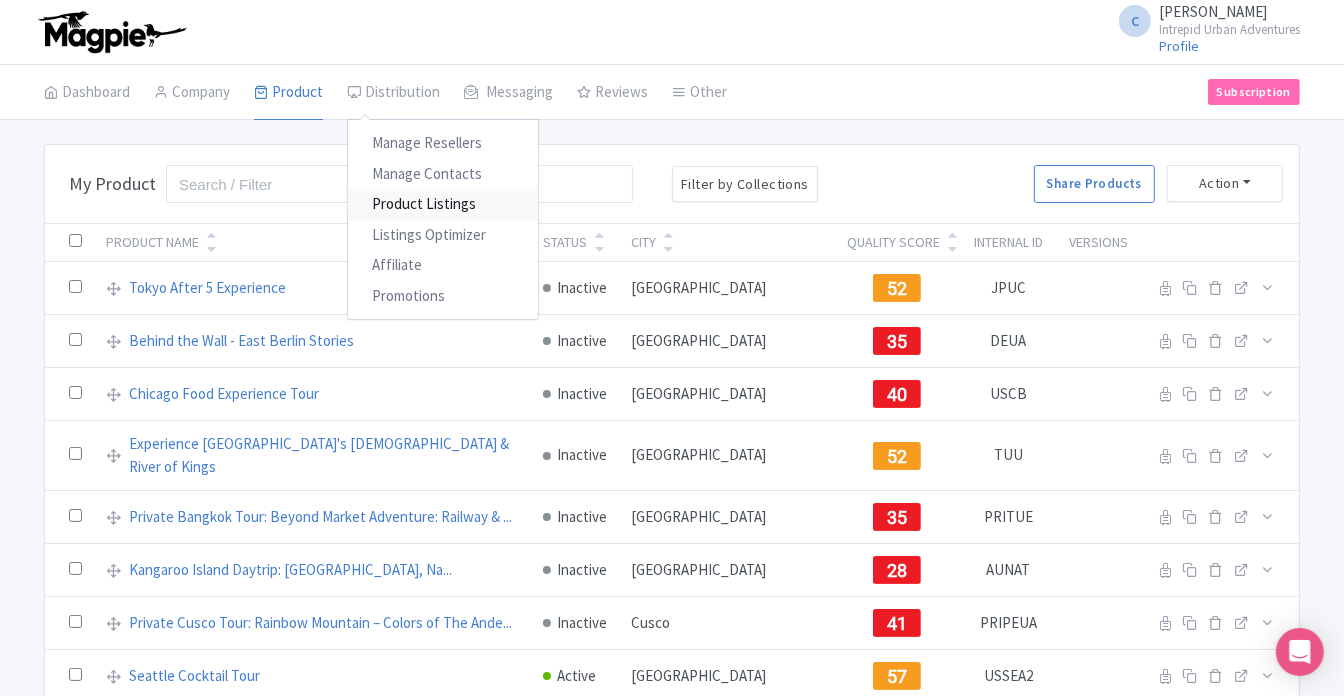 click on "Product Listings" at bounding box center [443, 204] 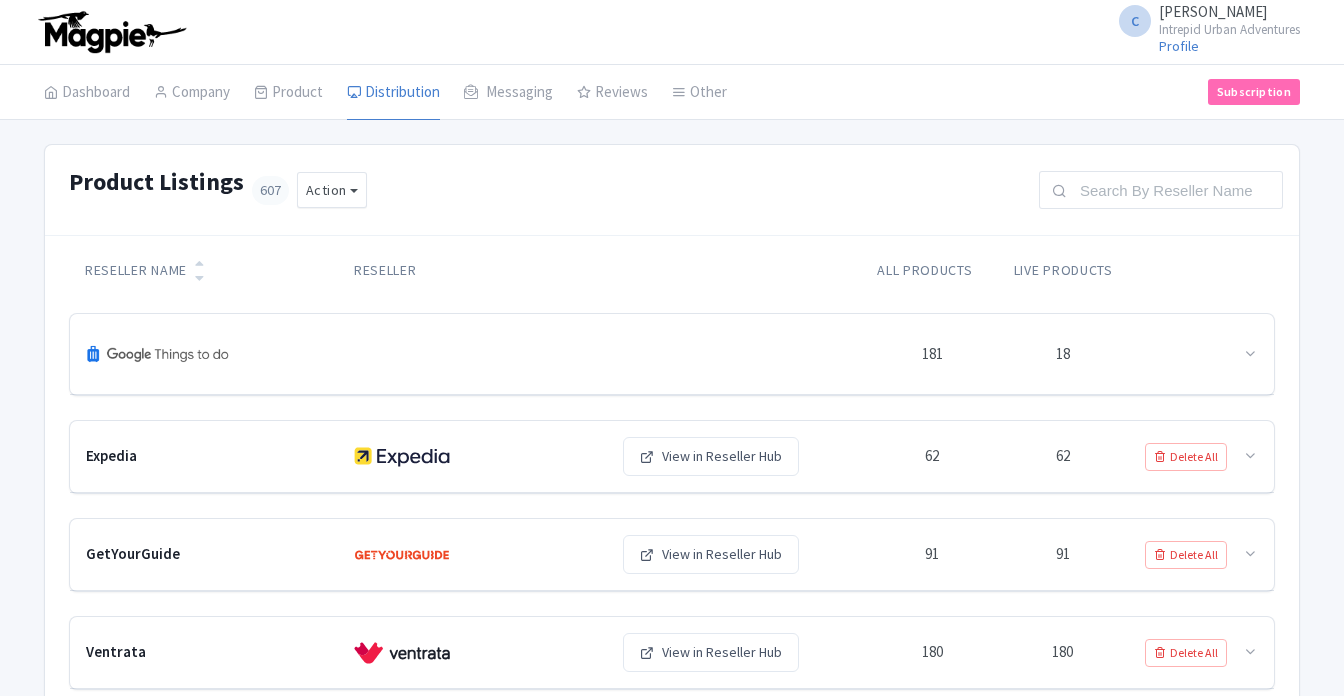 scroll, scrollTop: 0, scrollLeft: 0, axis: both 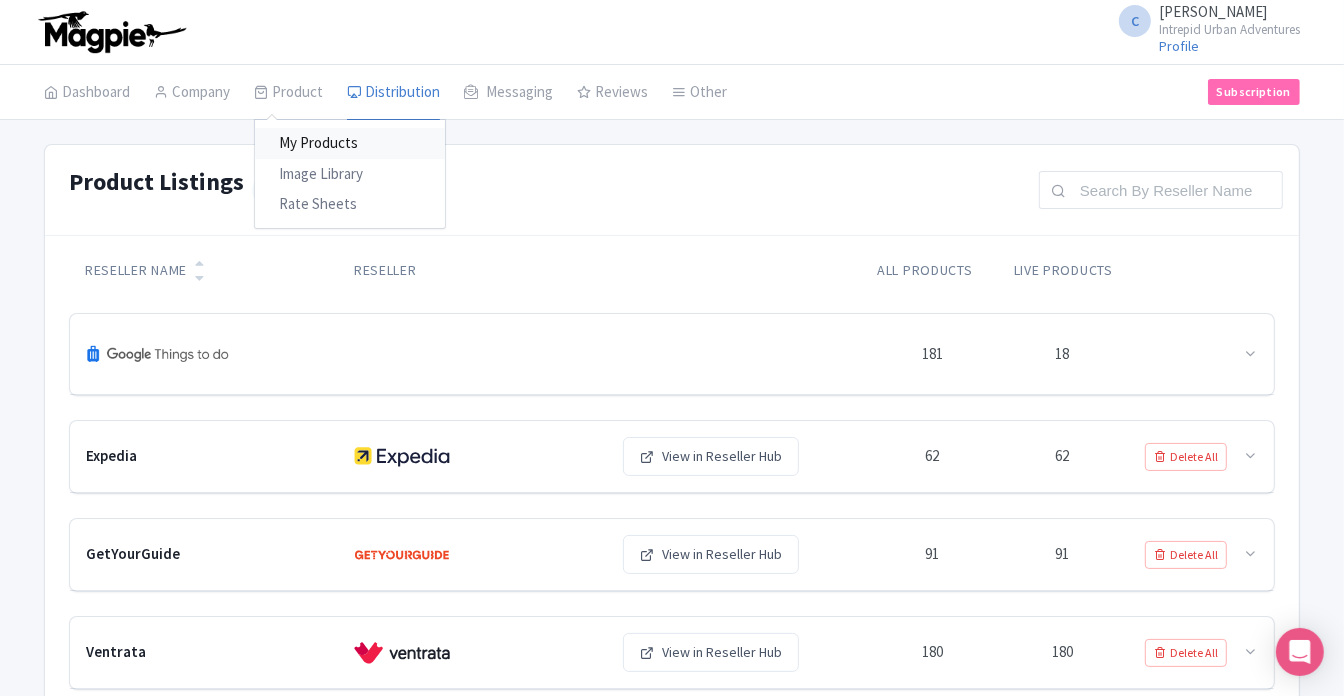 click on "My Products" at bounding box center (350, 143) 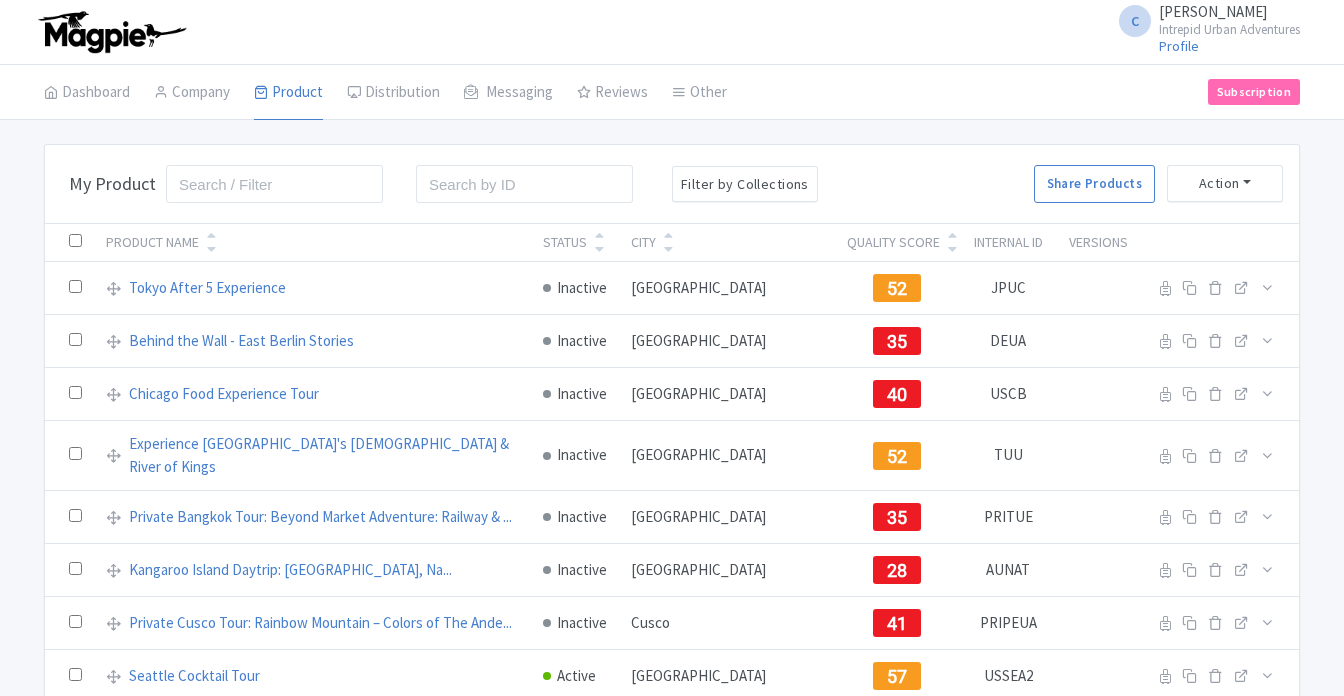 scroll, scrollTop: 0, scrollLeft: 0, axis: both 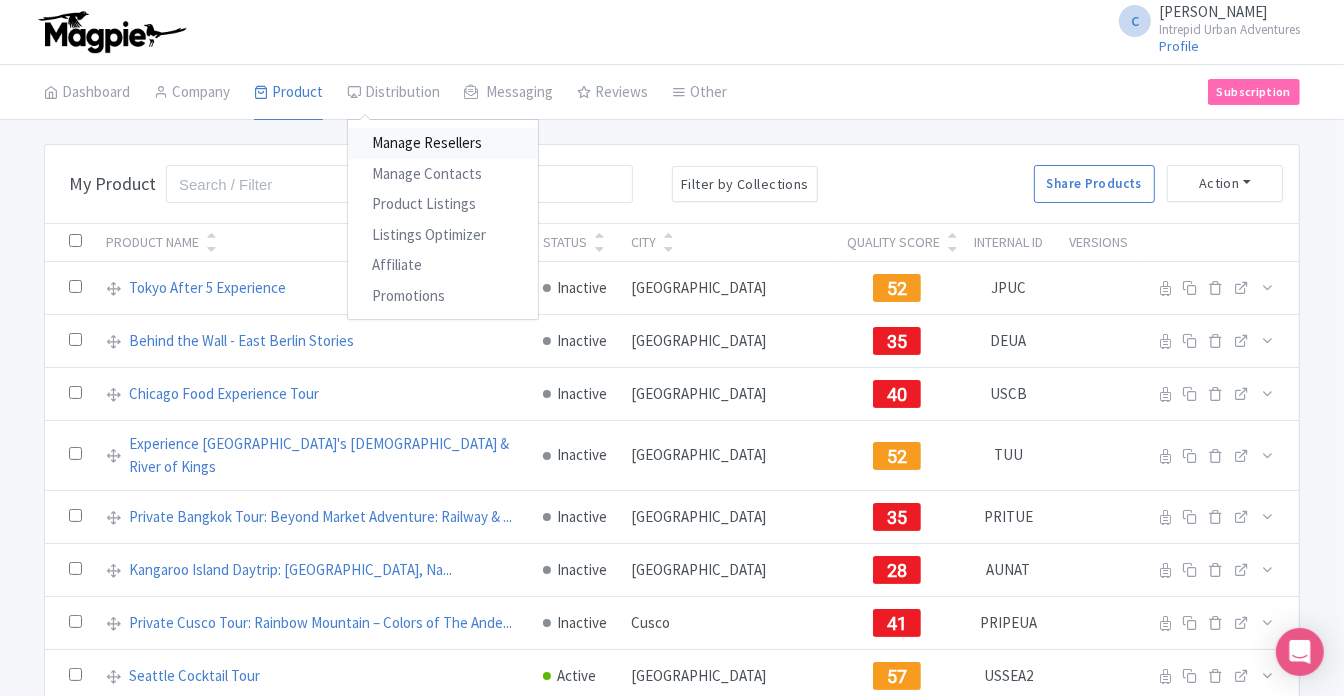 click on "Manage Resellers" at bounding box center (443, 143) 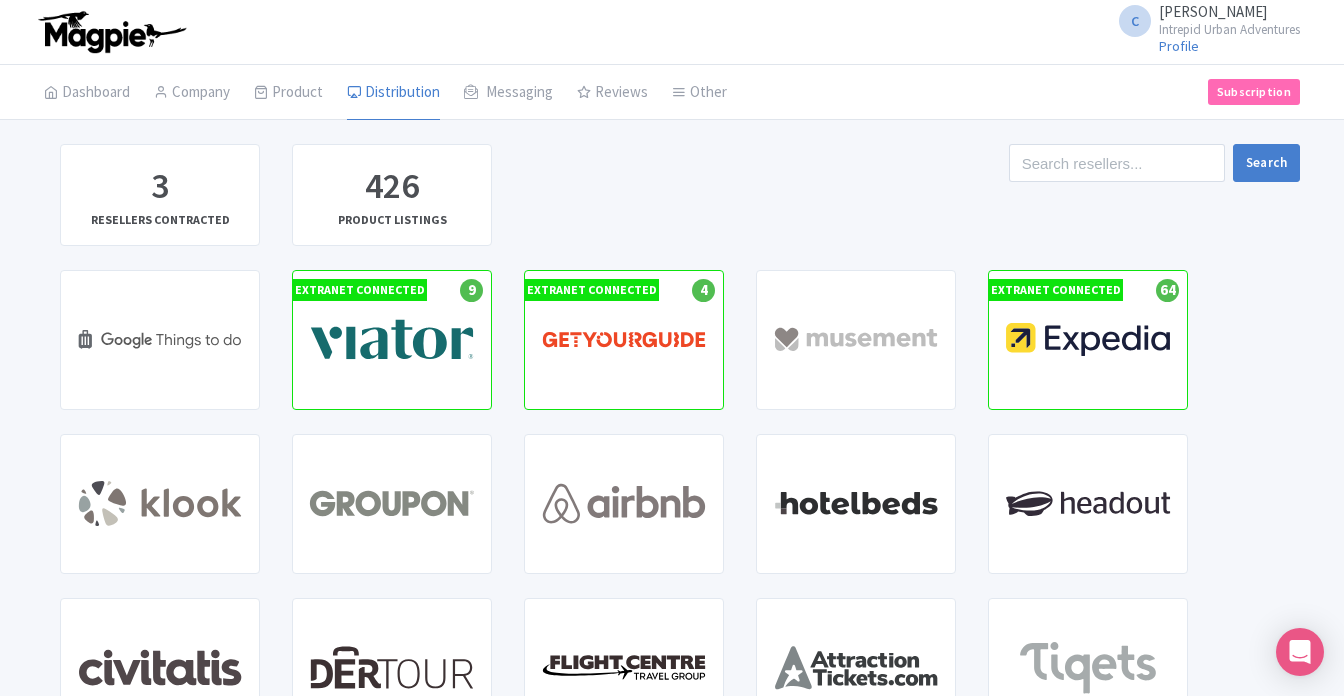 scroll, scrollTop: 0, scrollLeft: 0, axis: both 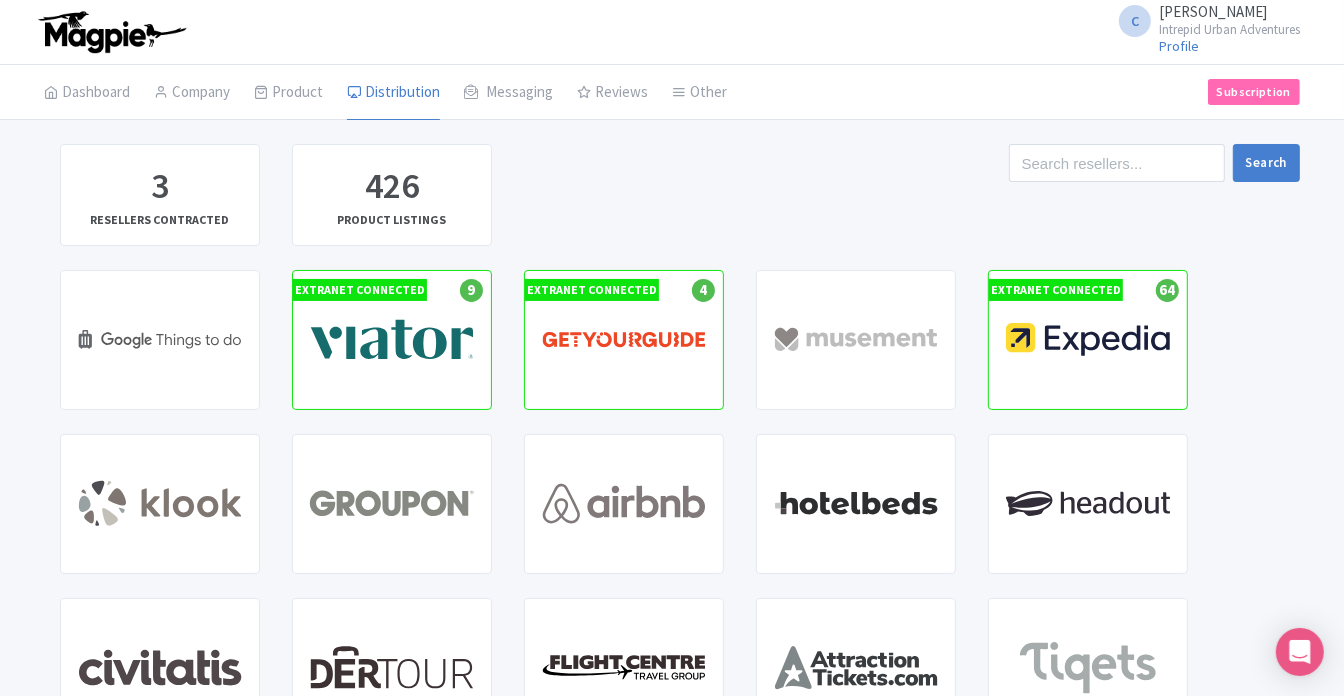 click on "VIATOR
HUB" at bounding box center (392, 340) 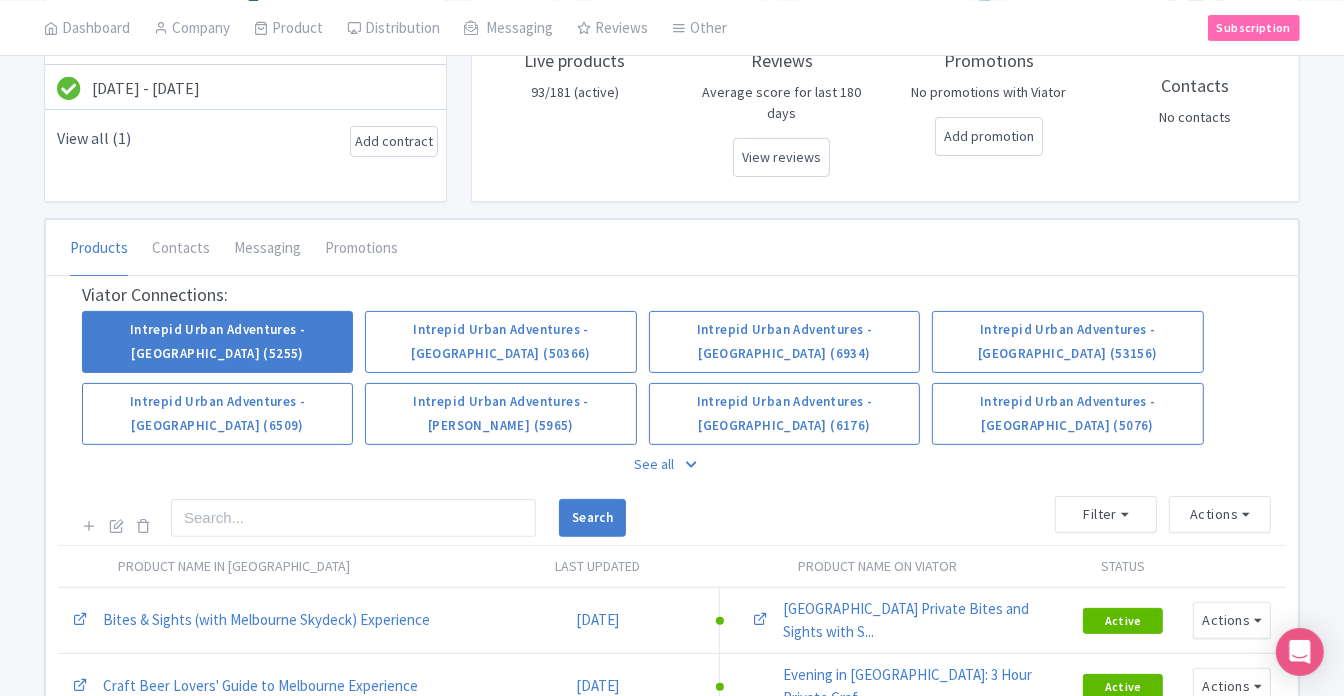 scroll, scrollTop: 186, scrollLeft: 0, axis: vertical 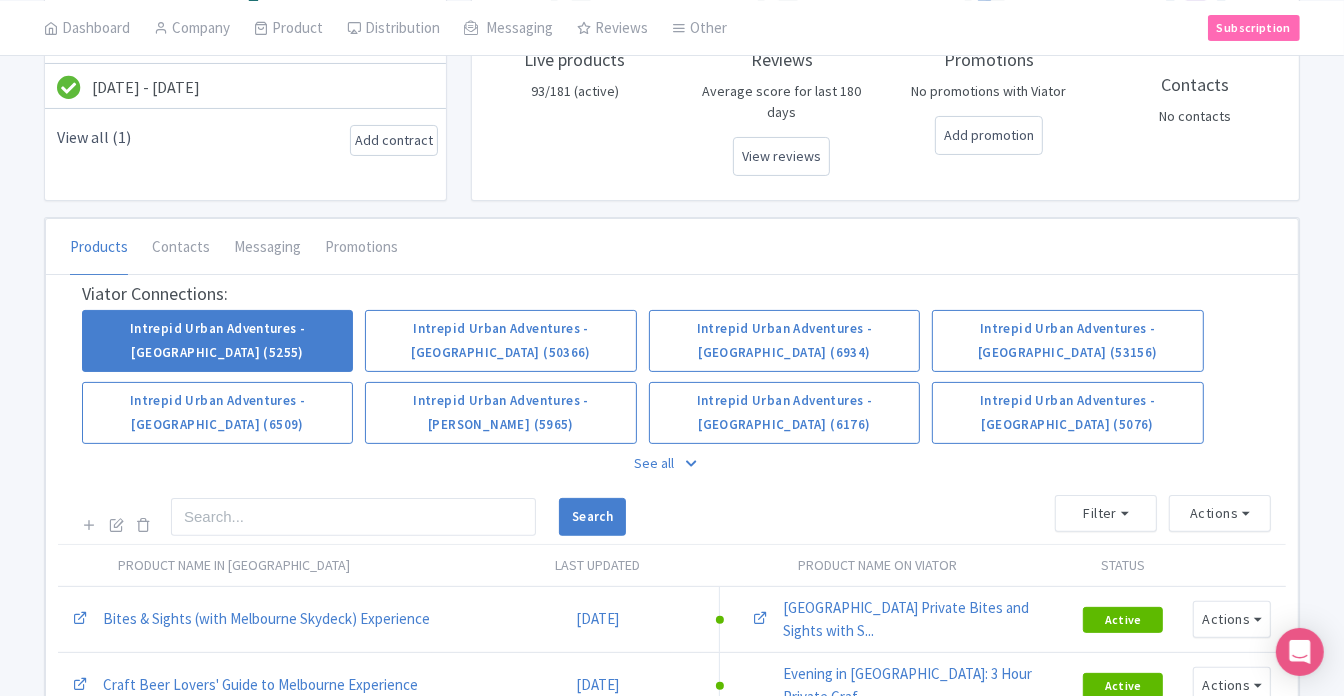 click at bounding box center (692, 464) 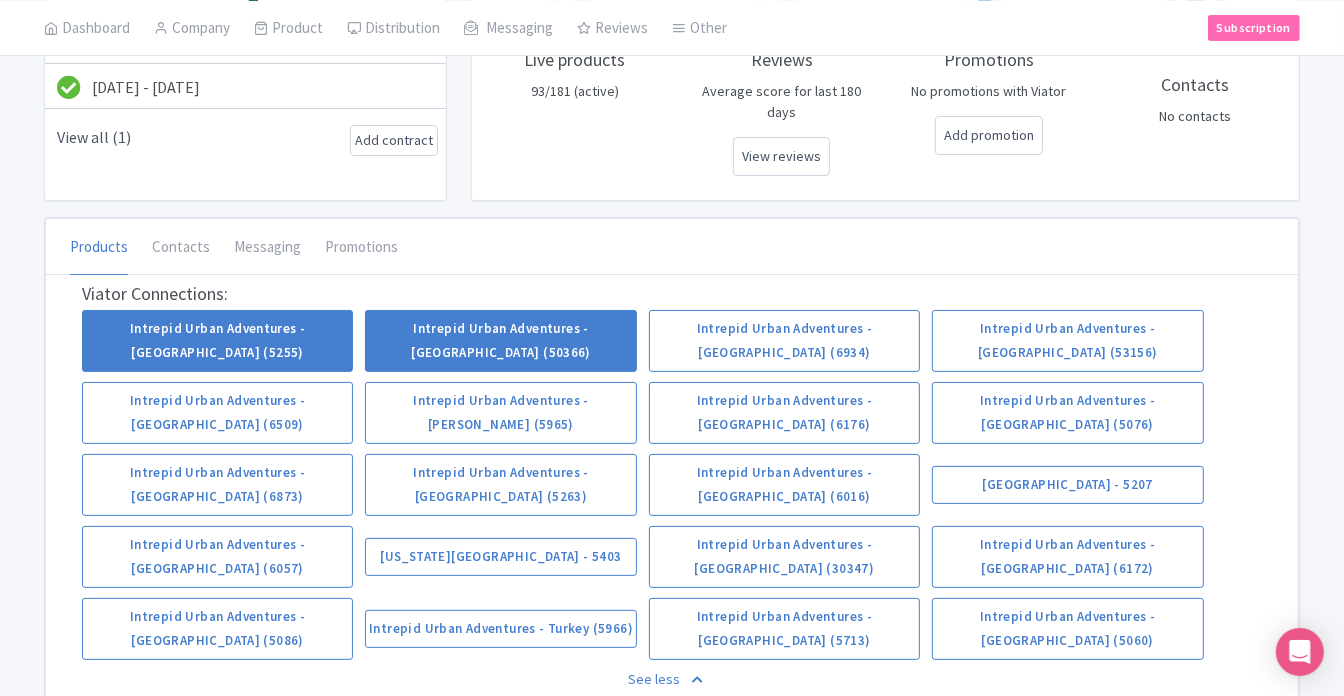 scroll, scrollTop: 0, scrollLeft: 0, axis: both 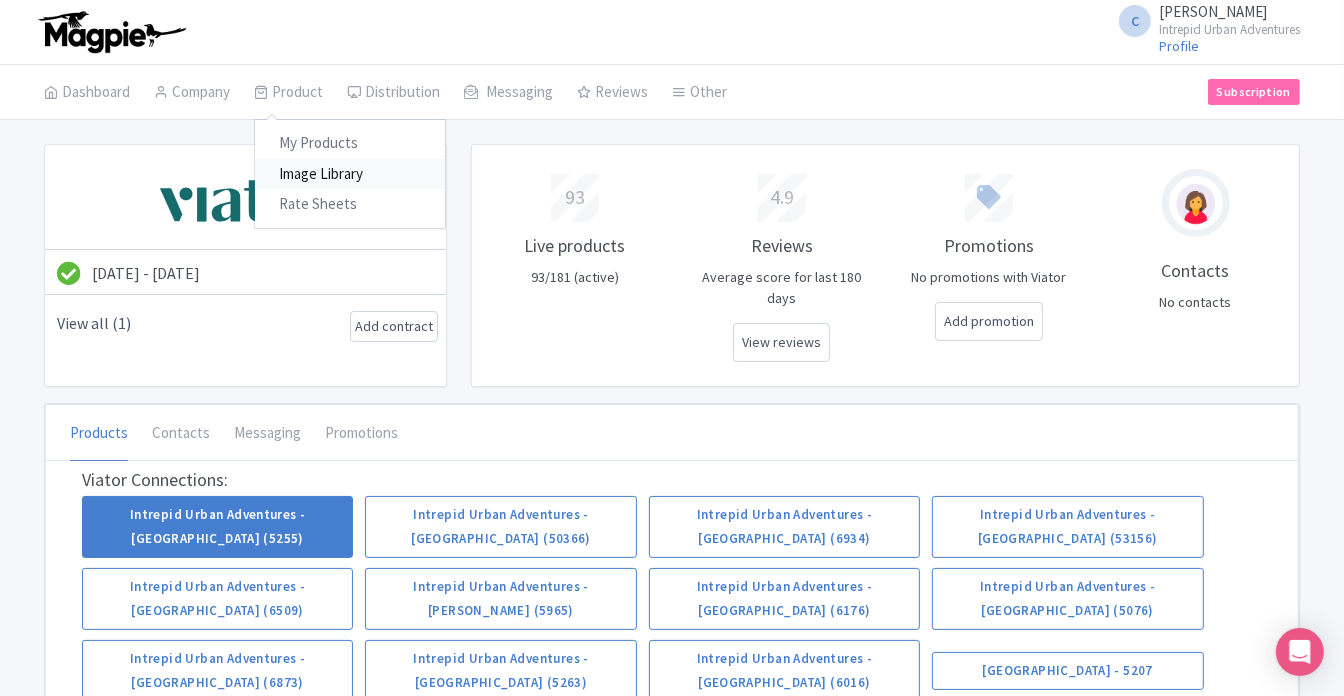 click on "Image Library" at bounding box center [350, 174] 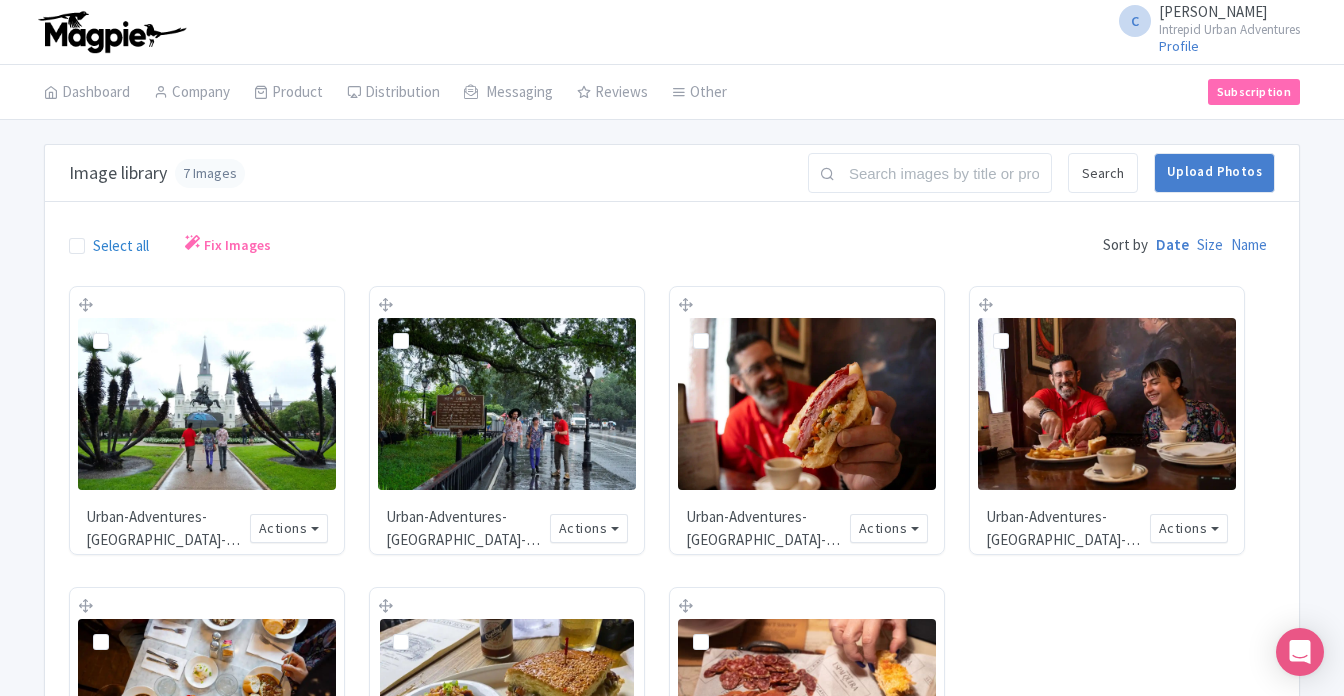 scroll, scrollTop: 0, scrollLeft: 0, axis: both 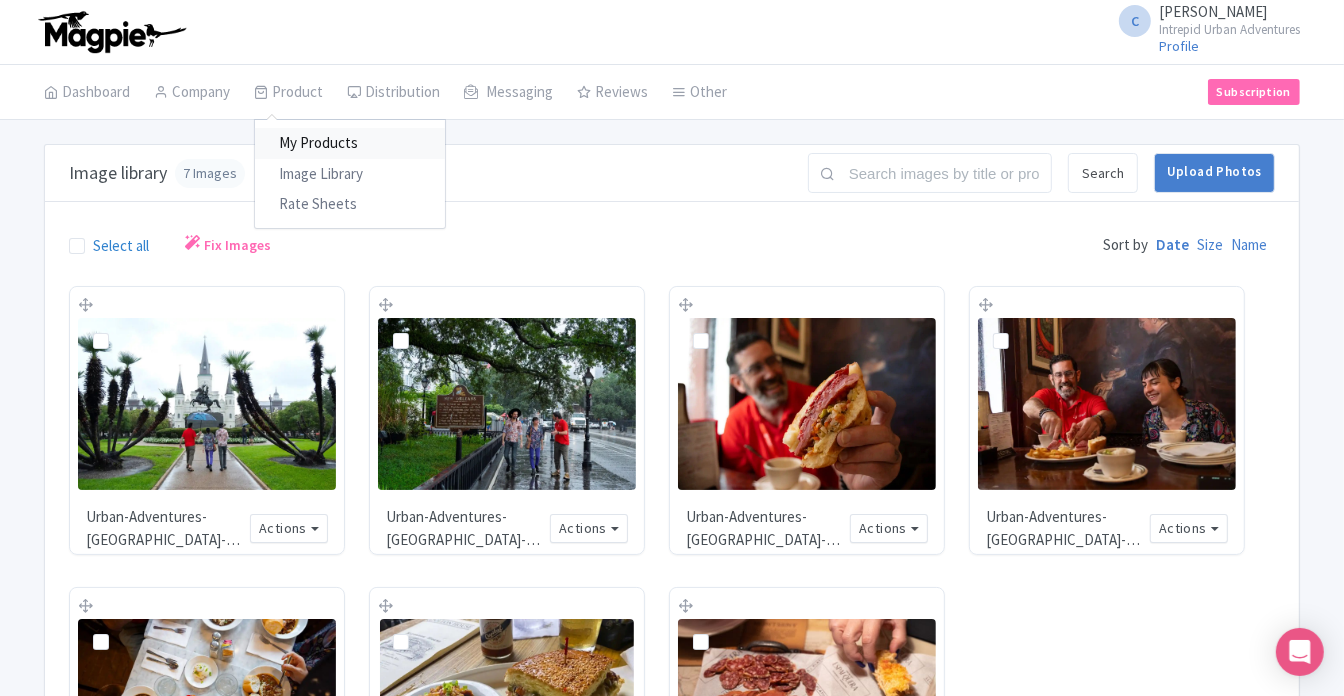 click on "My Products" at bounding box center [350, 143] 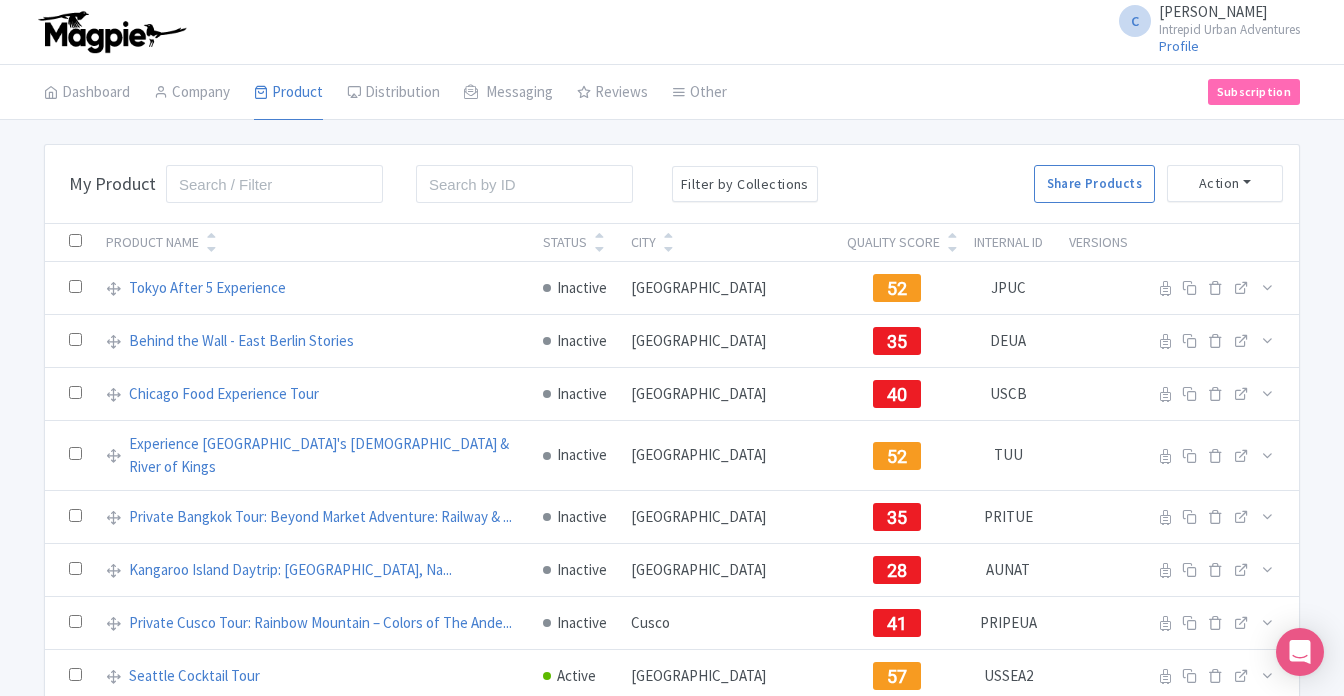 scroll, scrollTop: 0, scrollLeft: 0, axis: both 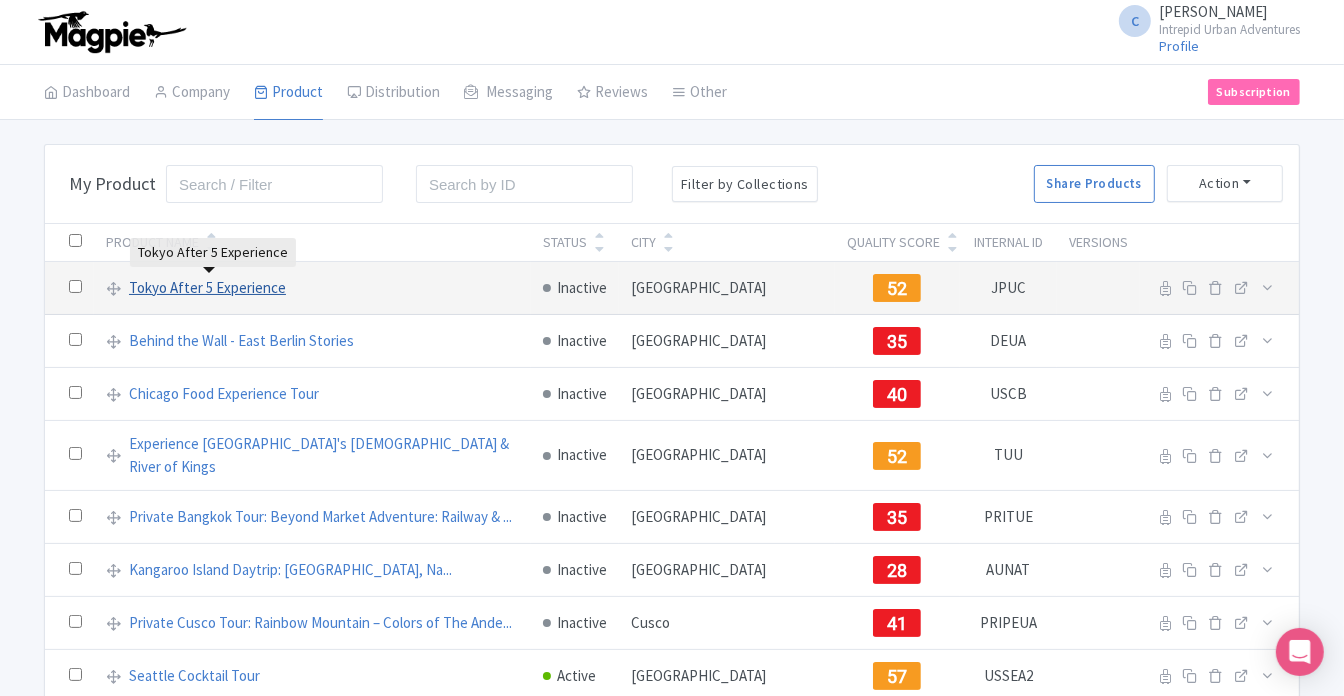 click on "Tokyo After 5 Experience" at bounding box center (207, 288) 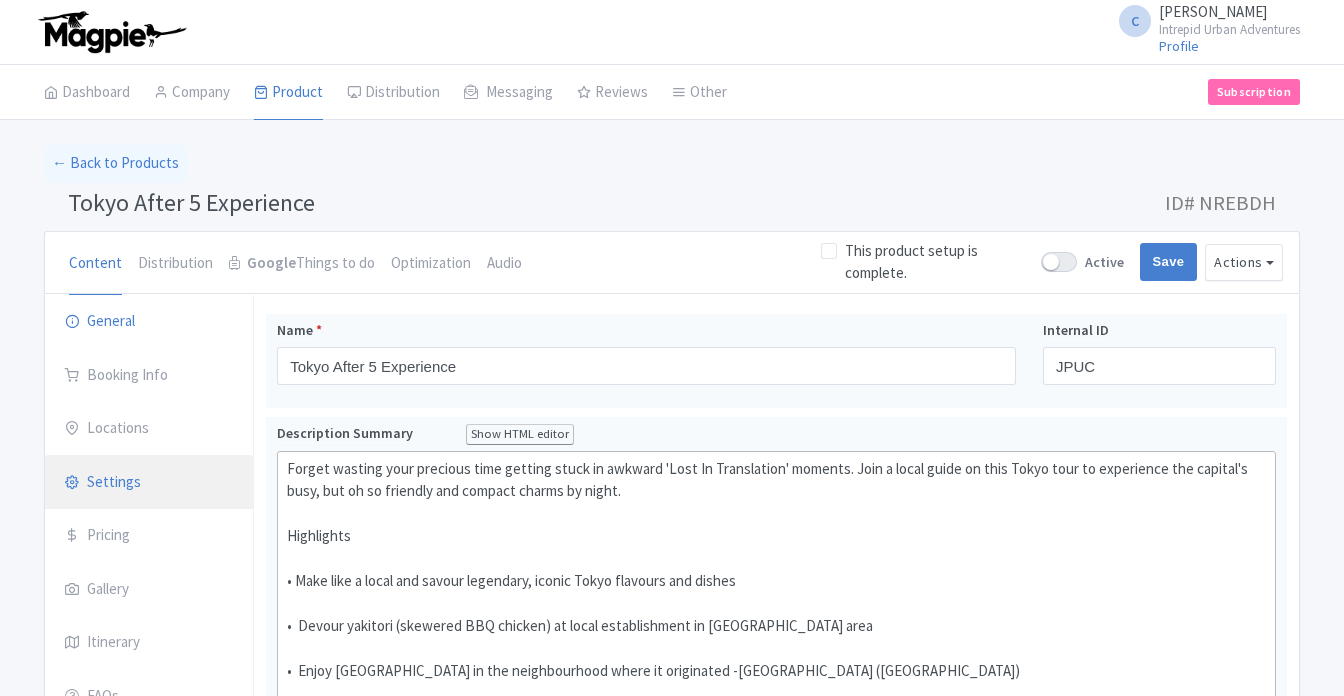 scroll, scrollTop: 231, scrollLeft: 0, axis: vertical 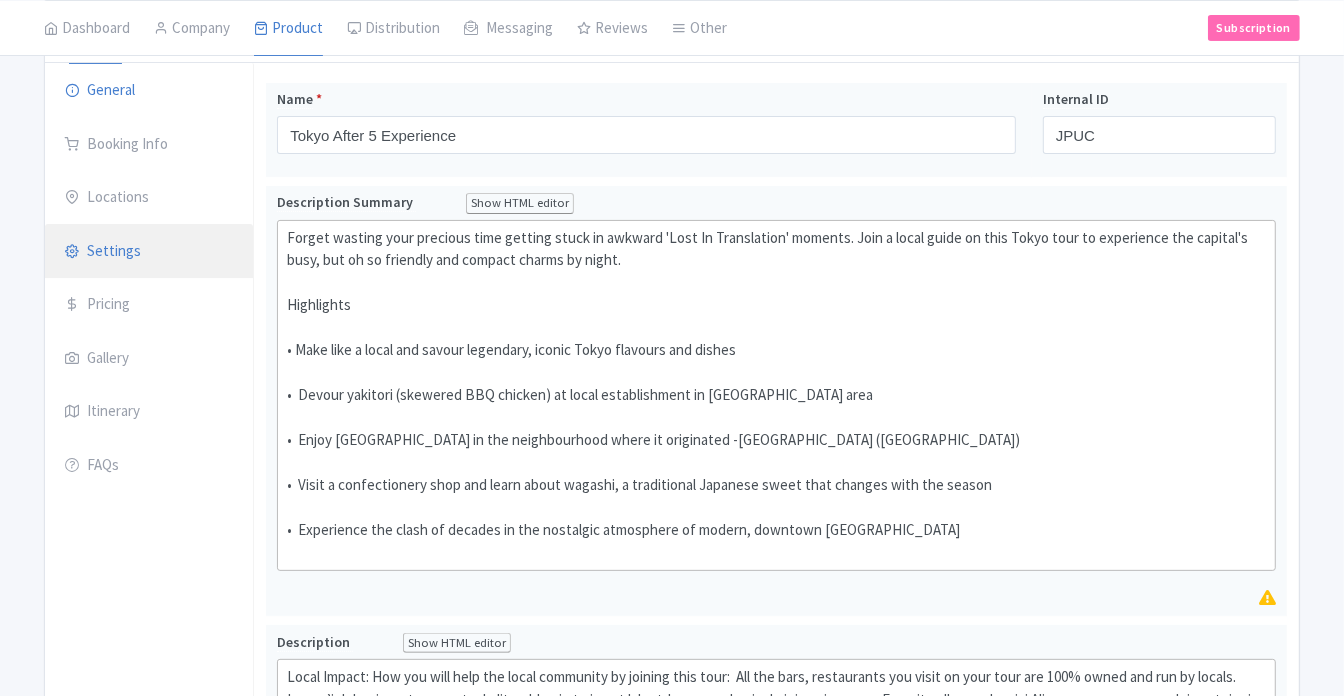 click on "Settings" at bounding box center (149, 252) 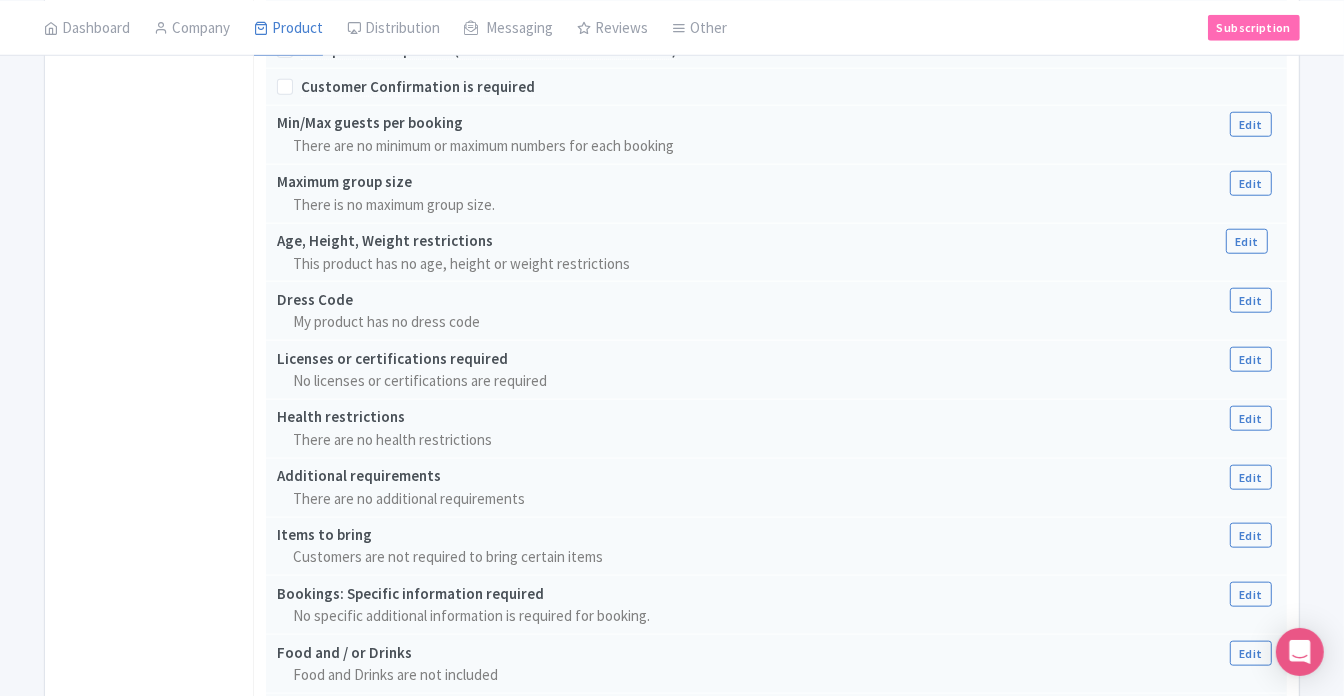 scroll, scrollTop: 1632, scrollLeft: 0, axis: vertical 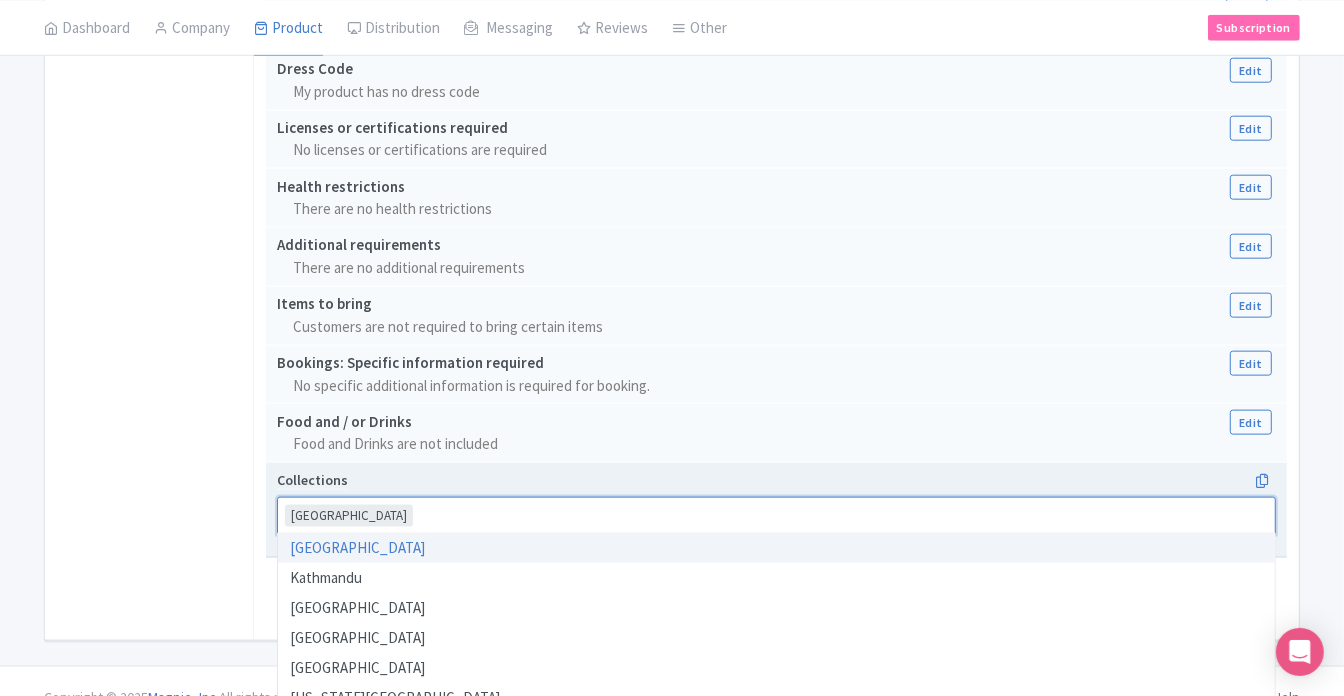 click on "Tokyo" at bounding box center (776, 516) 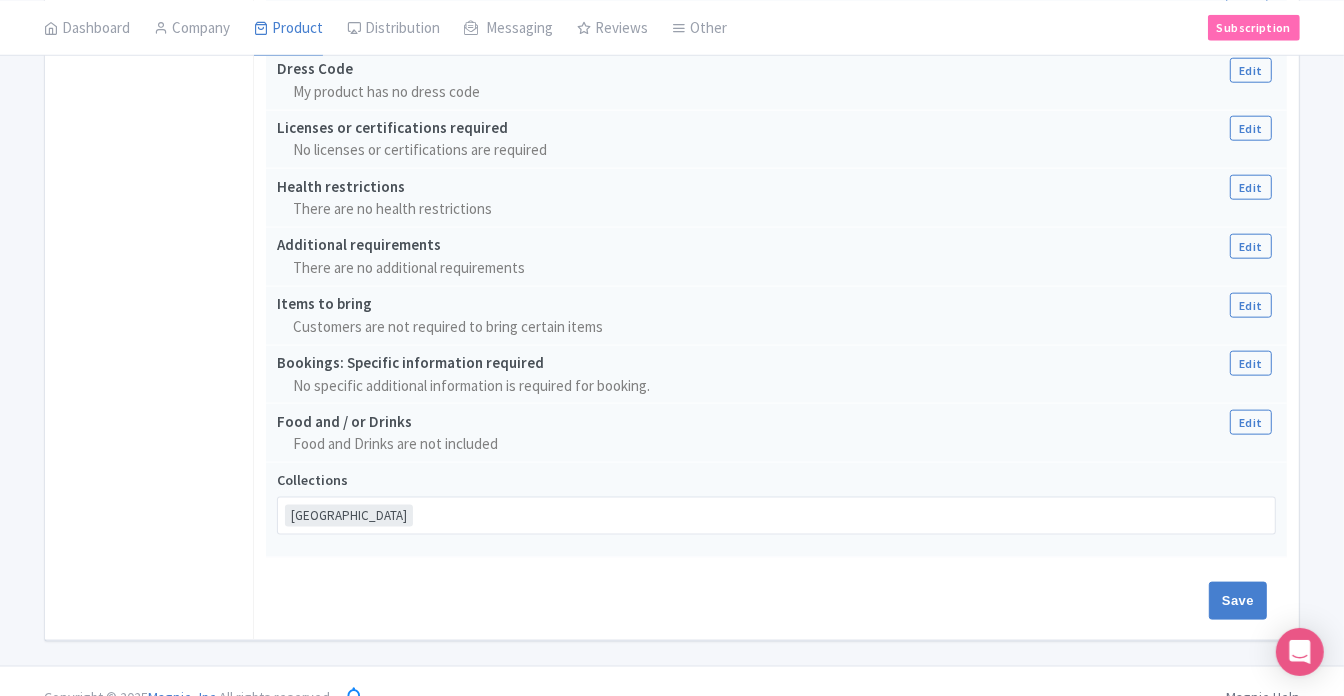 click on "General
Booking Info
Locations
Settings
Pricing
Gallery
Itinerary
FAQs" at bounding box center (149, -349) 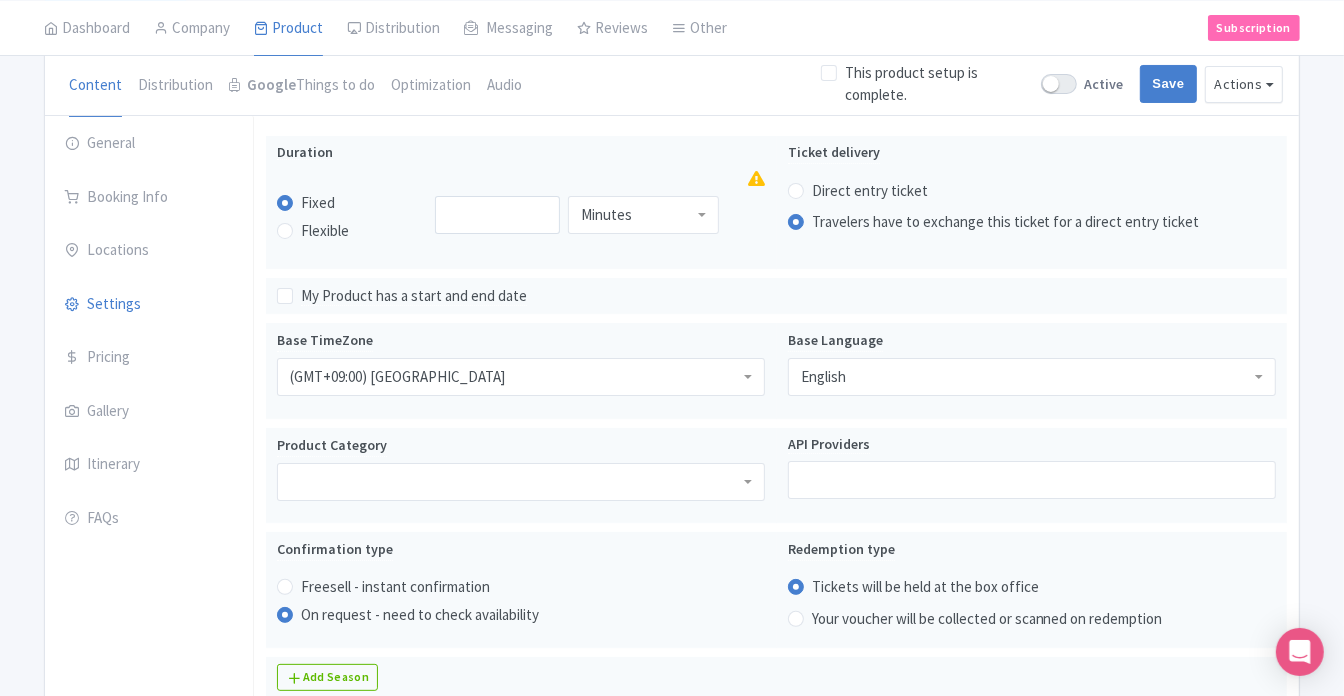 scroll, scrollTop: 0, scrollLeft: 0, axis: both 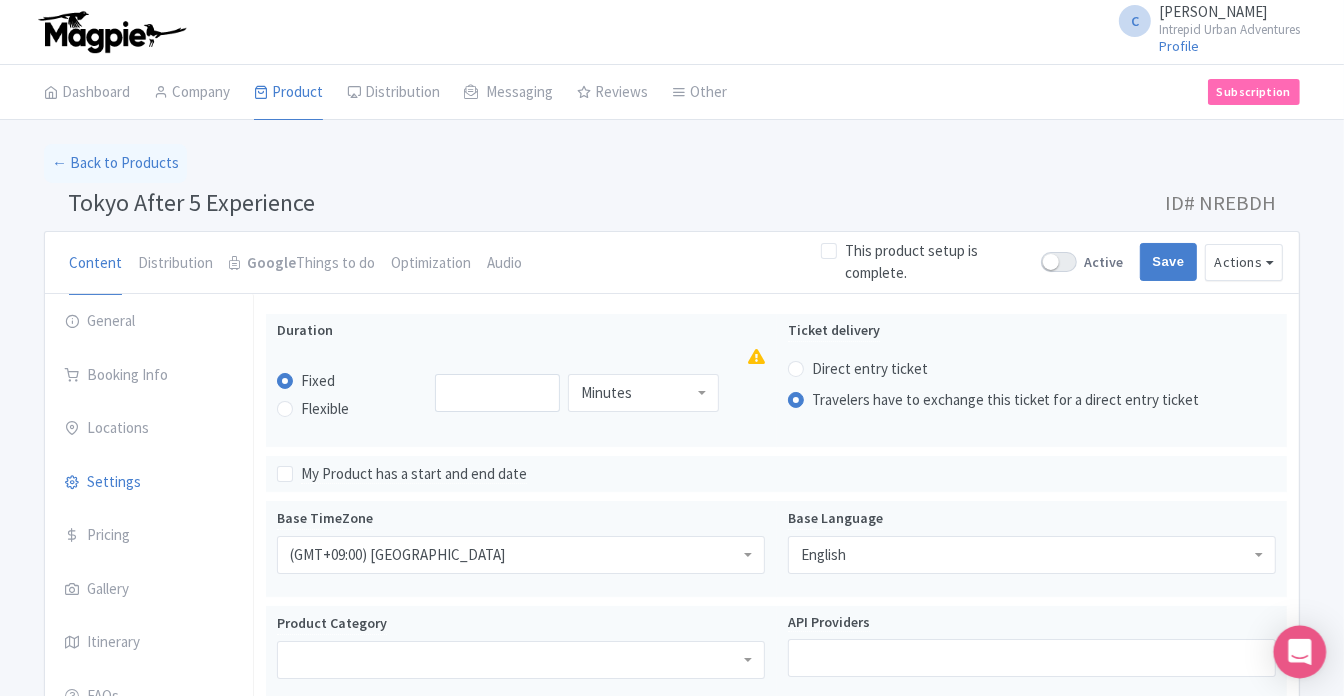 click on "C
Chau Bui
Intrepid Urban Adventures
Profile
Users
Settings
Sign out
Dashboard
Company
Product
My Products
Image Library
Rate Sheets
Distribution
Manage Resellers
Manage Contacts
Product Listings
Listings Optimizer
Affiliate
Promotions
Messaging
Outbox
New Announcement
Manage Message Templates
Reviews
Review Dashboard
Manage
Analytics
Tools
Other
Help Documents
Connections
View All Magpie Products
Magpie Pricing
Subscription
Enterprise Information
Email
Contact Support
Upgrade
Premium
Up to 10 Products
$69
Premium Plus
Up to 50 Products
$119
Enterprise
Request a quote
← Back to Products
Tokyo After 5 Experience
ID# NREBDH
Content
Distribution
Google" at bounding box center [672, 348] 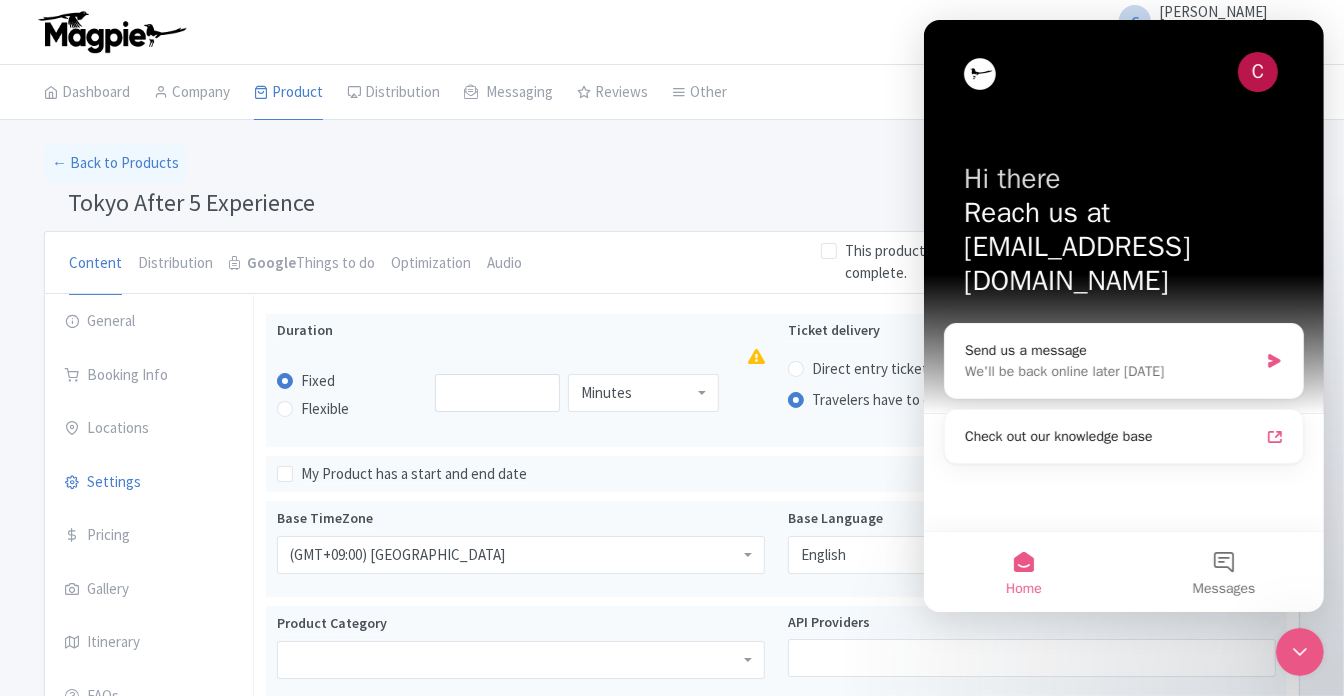 scroll, scrollTop: 0, scrollLeft: 0, axis: both 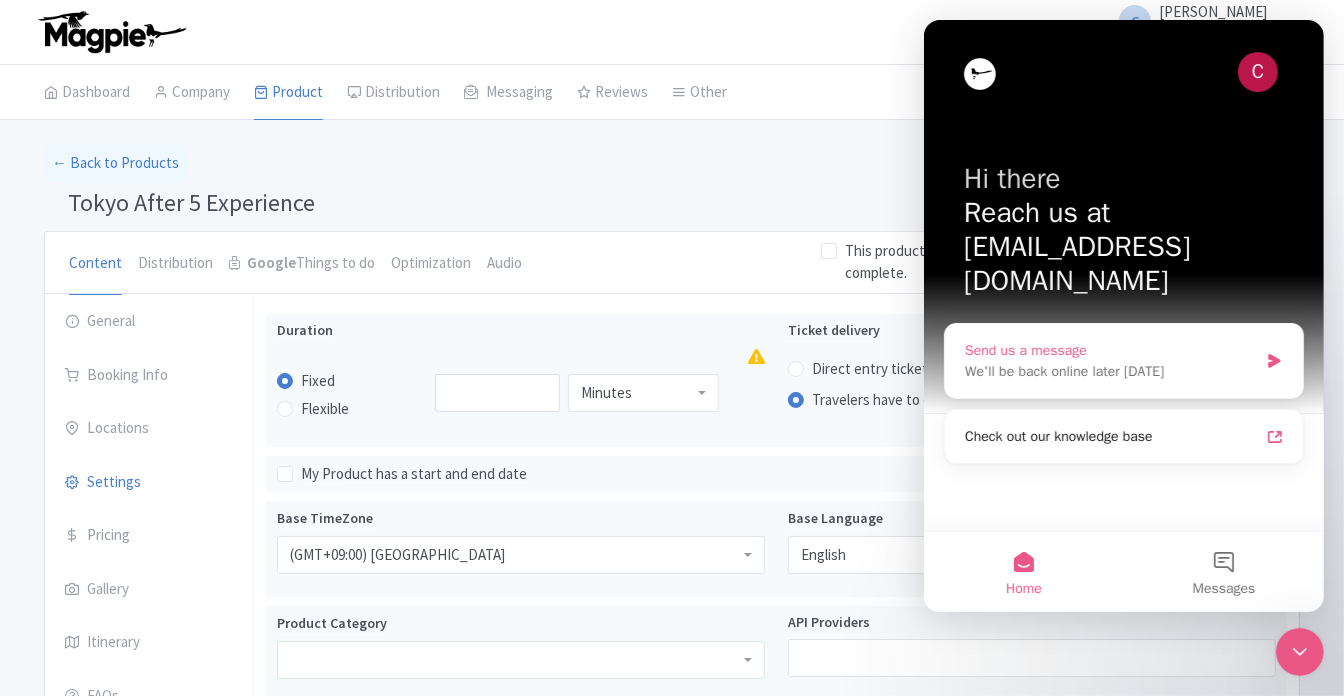 click on "Send us a message" at bounding box center [1110, 350] 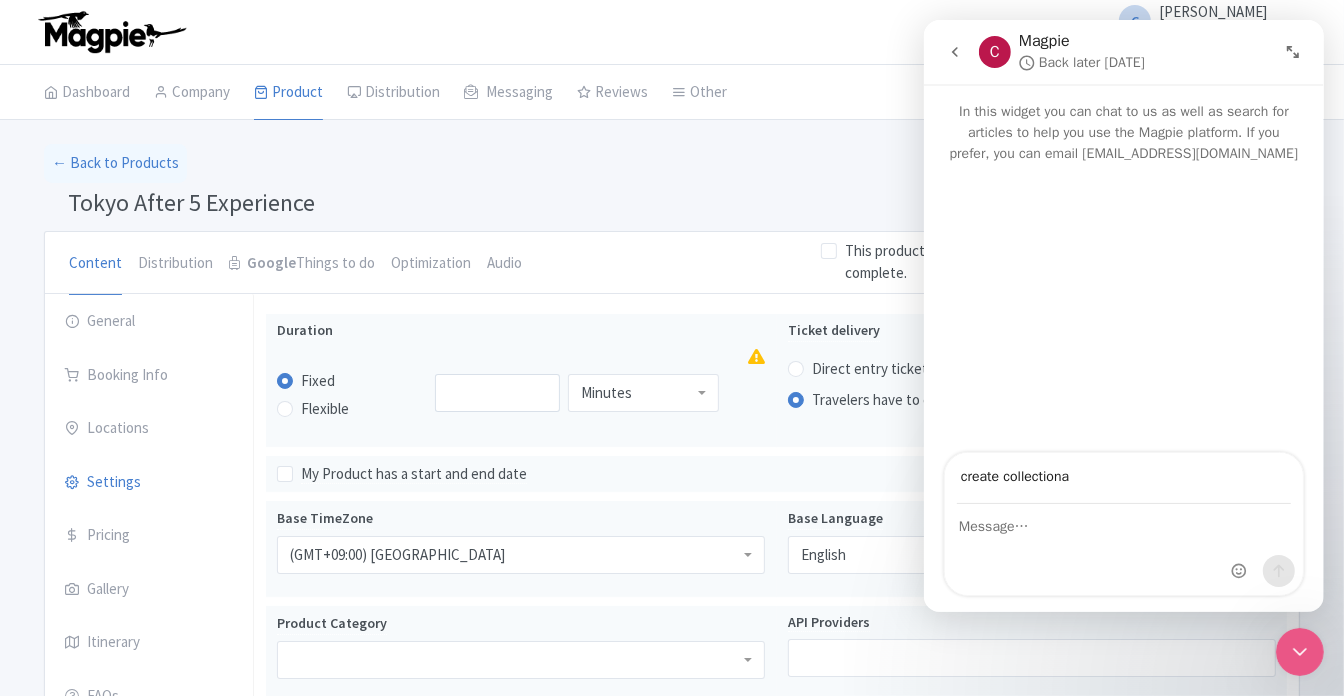 type on "create collection" 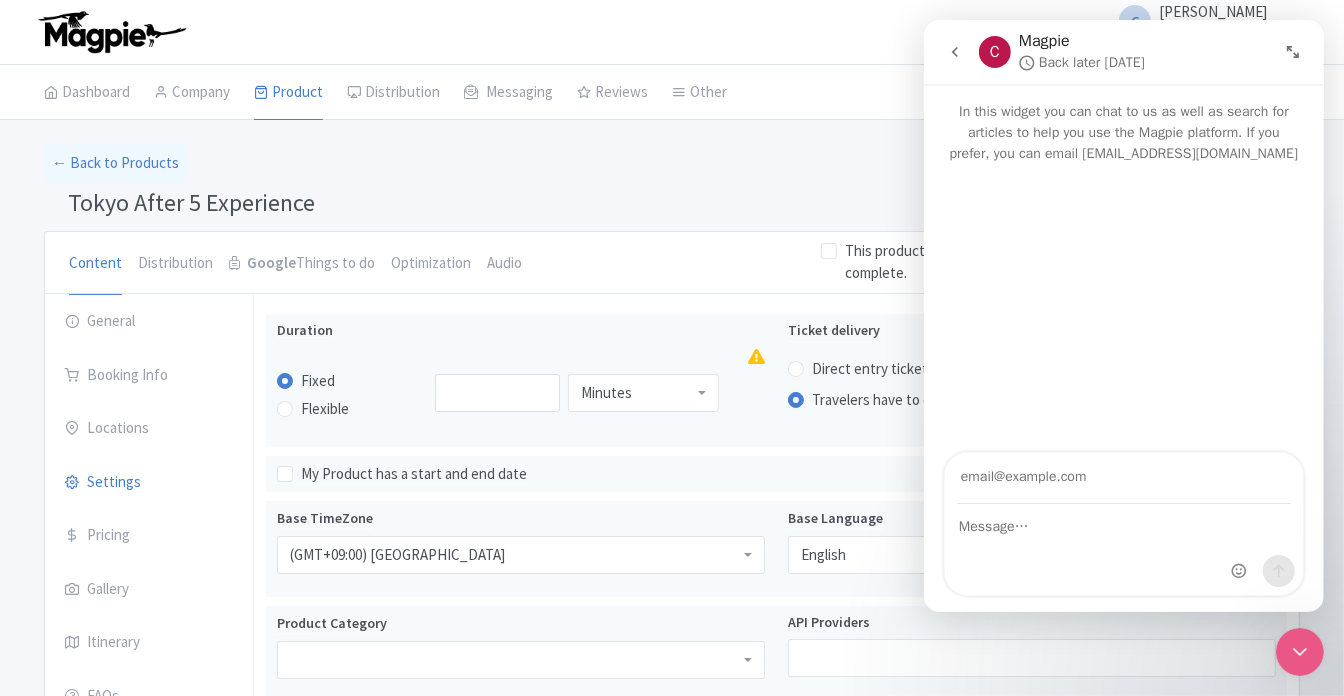 type 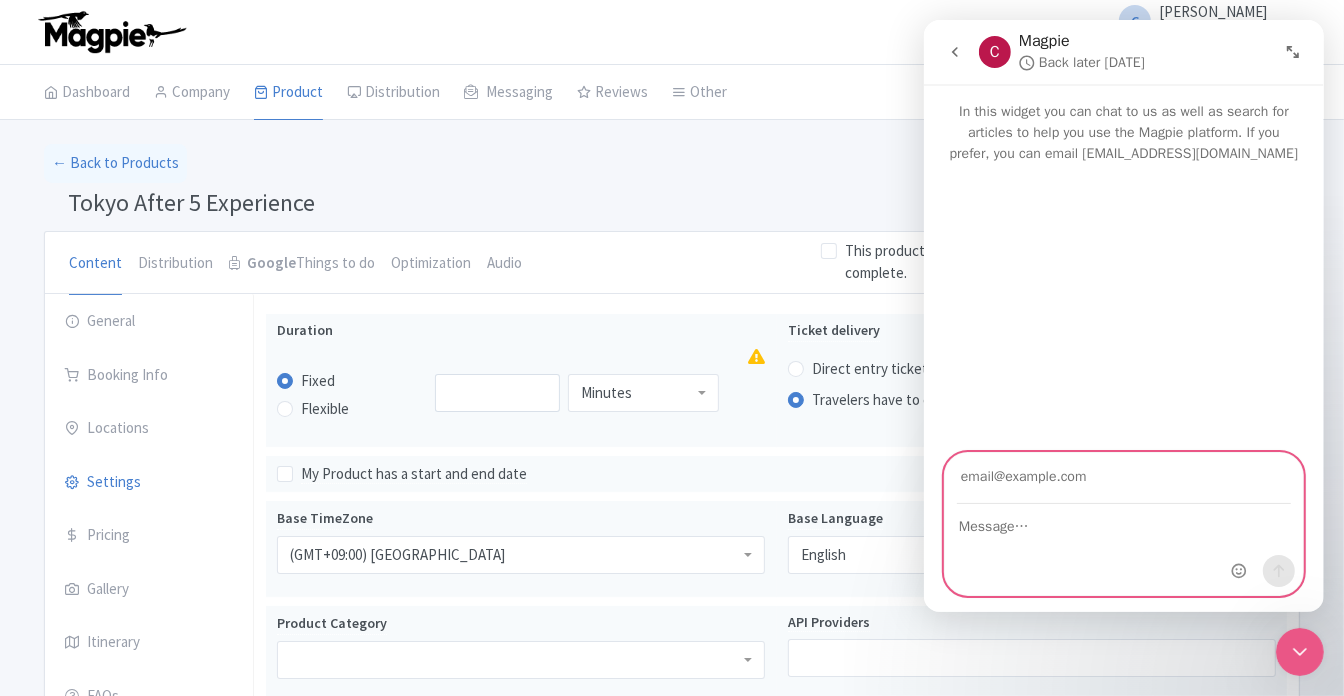 click at bounding box center [1123, 522] 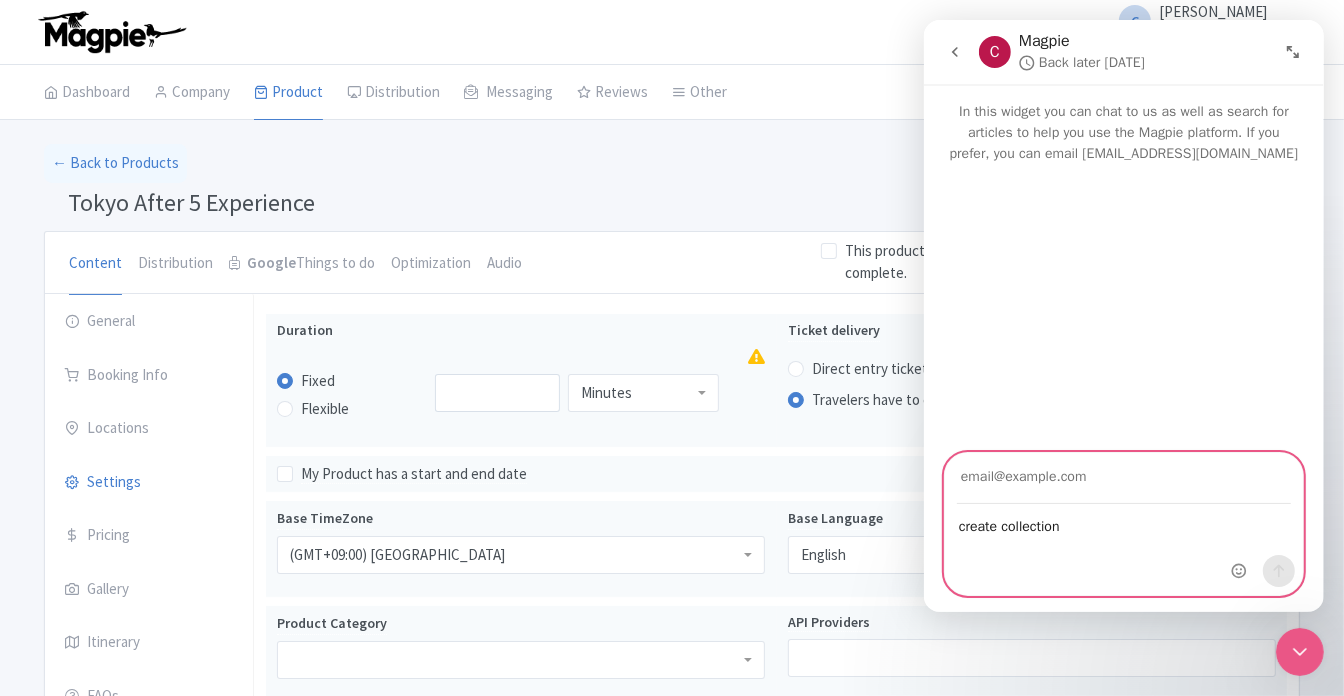 type on "create collection" 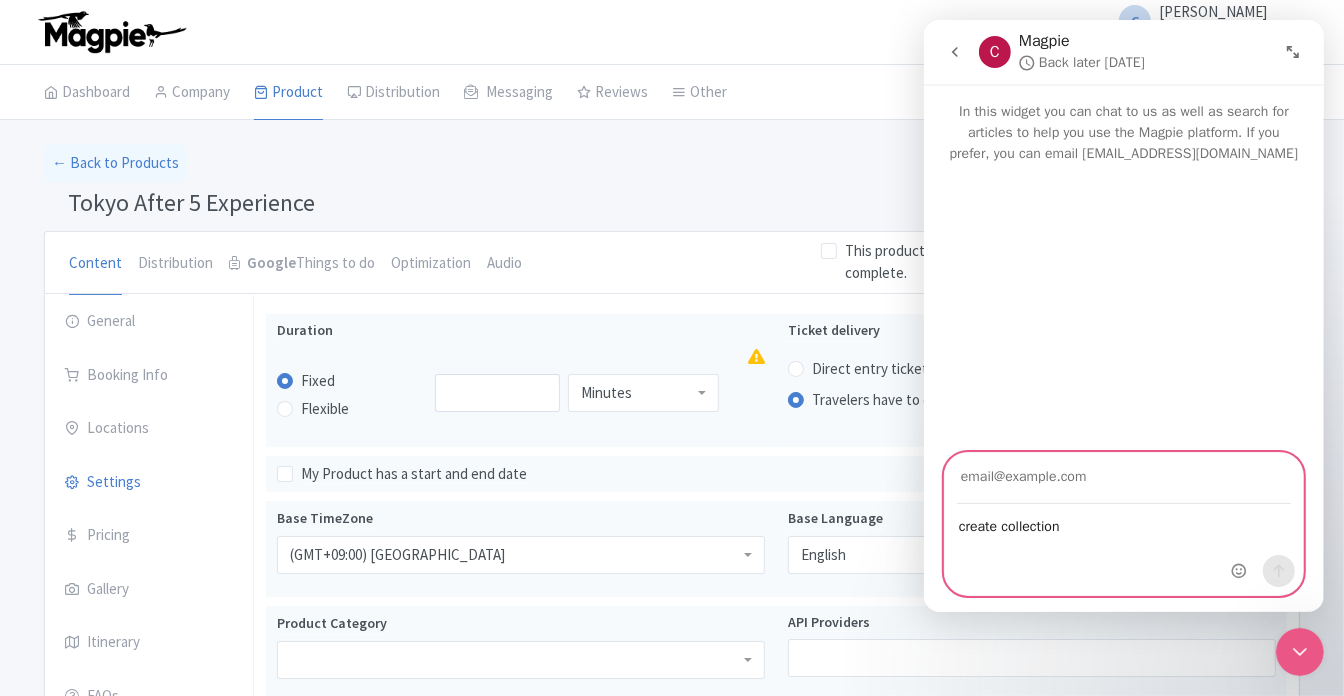 click at bounding box center (1123, 478) 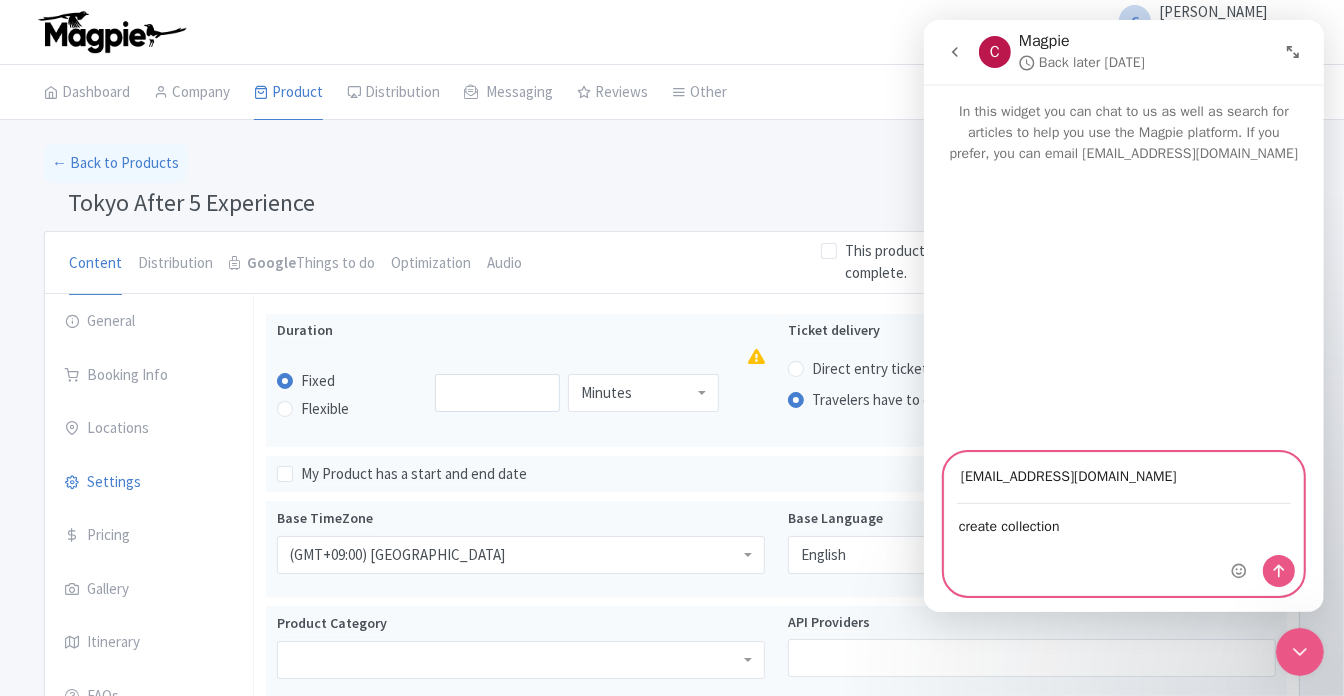 type on "buichau.pdp@gmail.com" 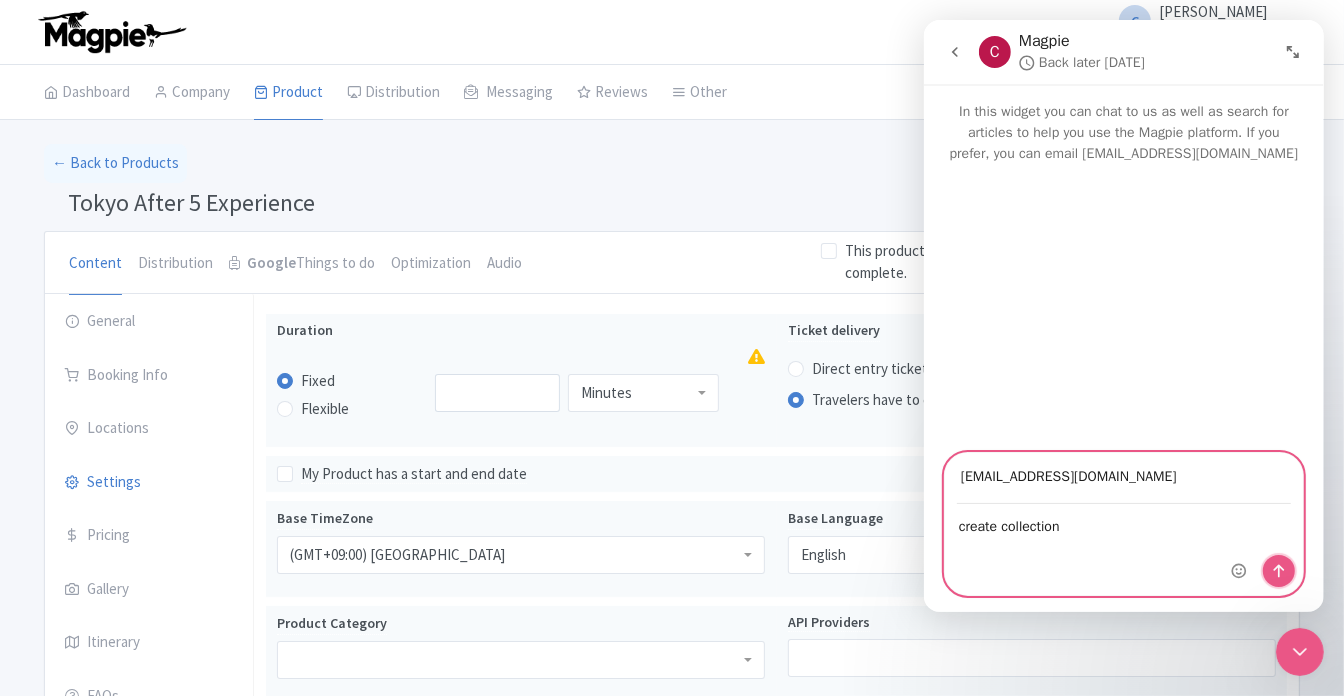 click 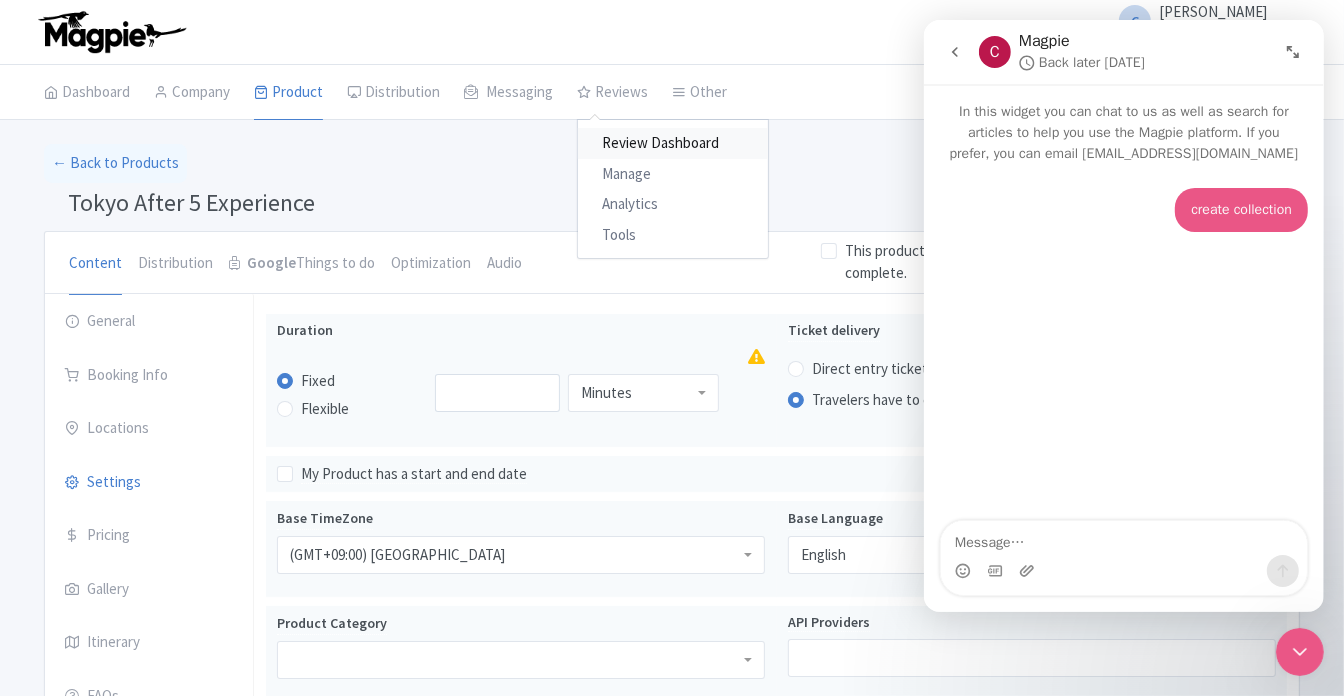 click on "Review Dashboard" at bounding box center [673, 143] 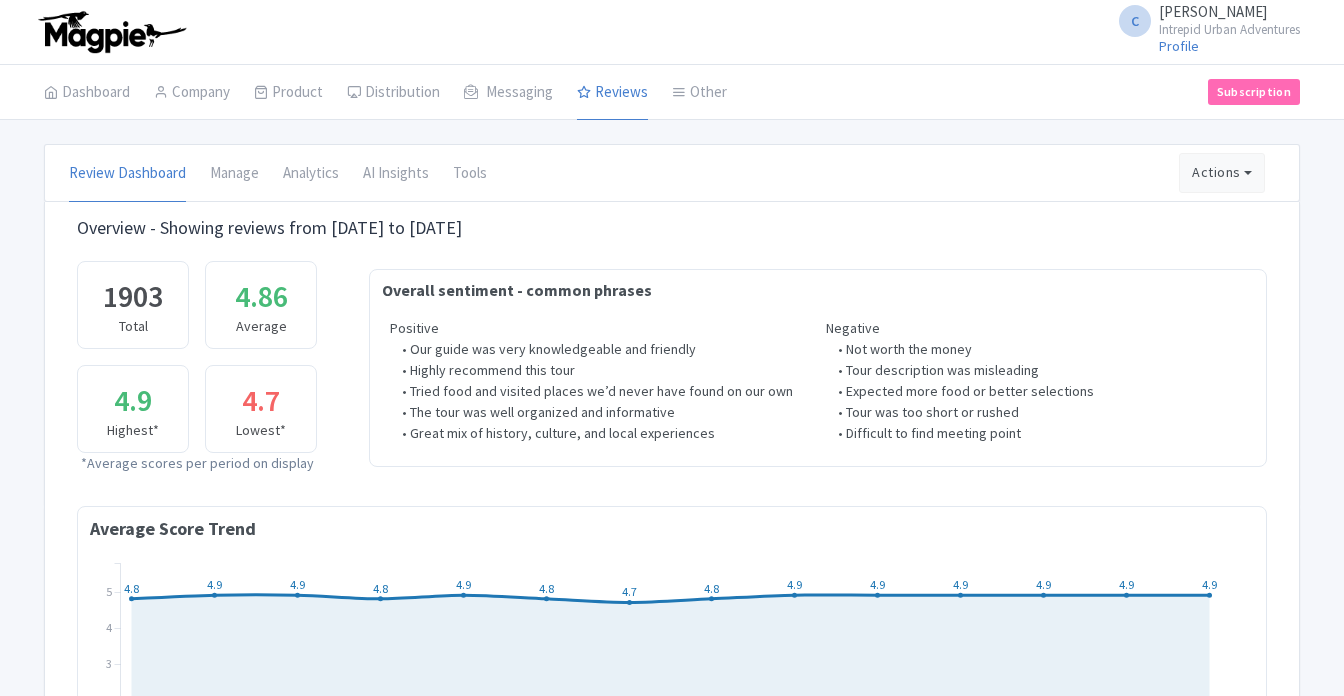 scroll, scrollTop: 0, scrollLeft: 0, axis: both 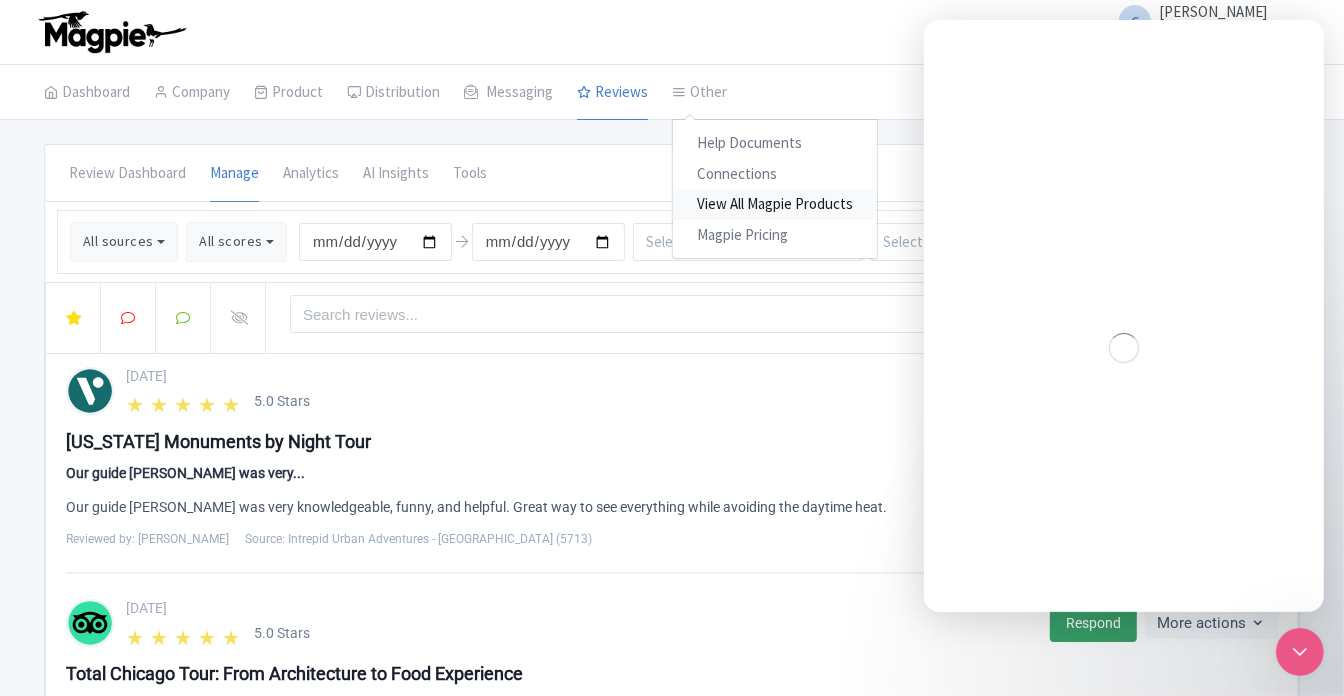 click on "View All Magpie Products" at bounding box center [775, 204] 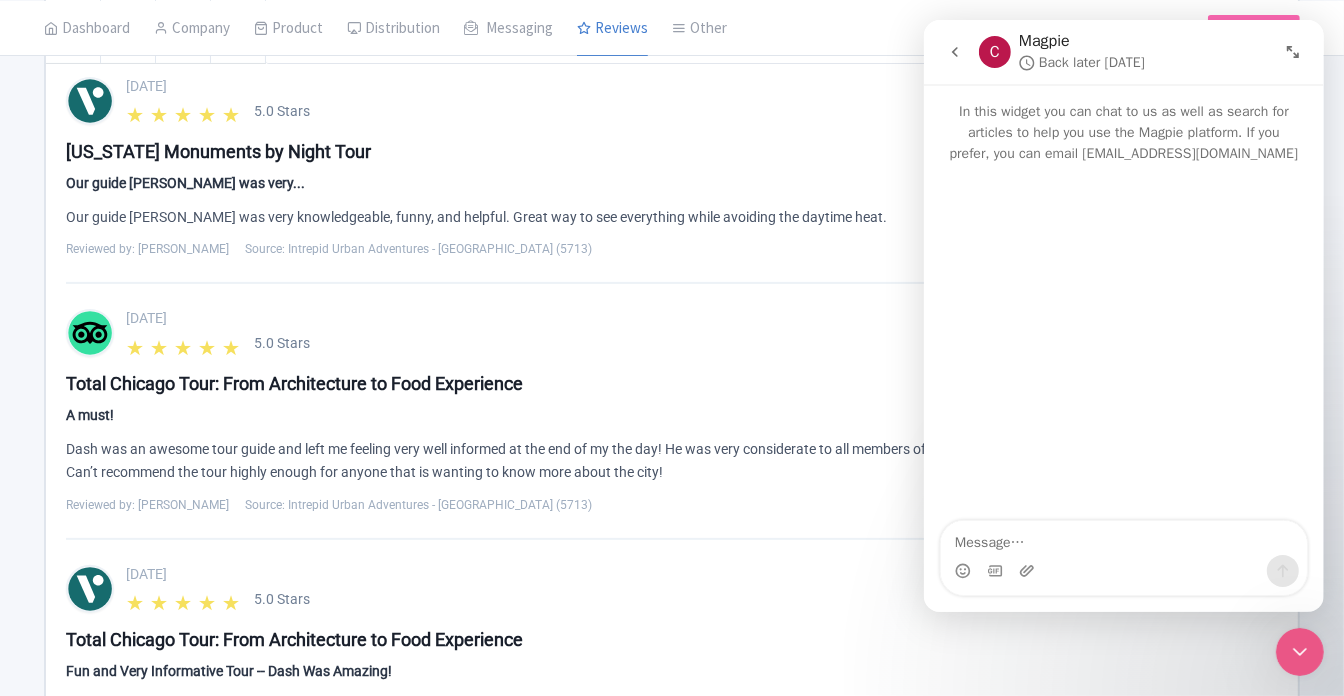 scroll, scrollTop: 0, scrollLeft: 0, axis: both 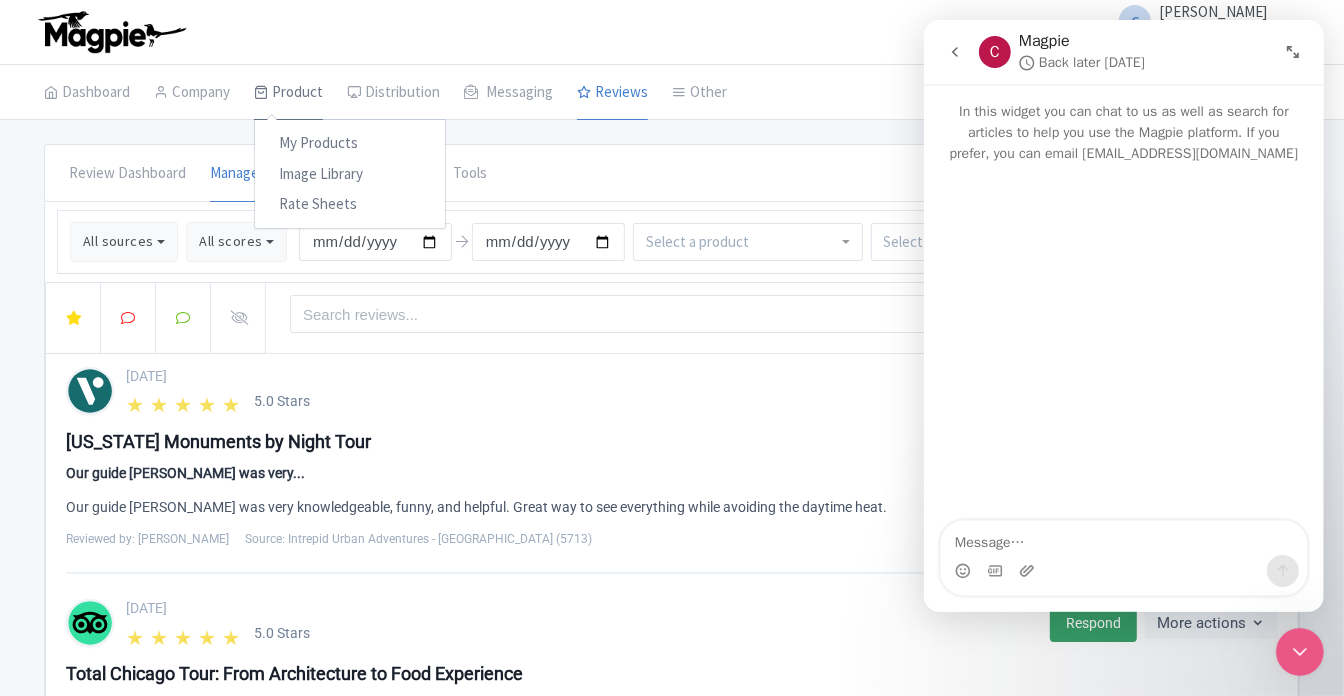 click on "Product" at bounding box center [288, 93] 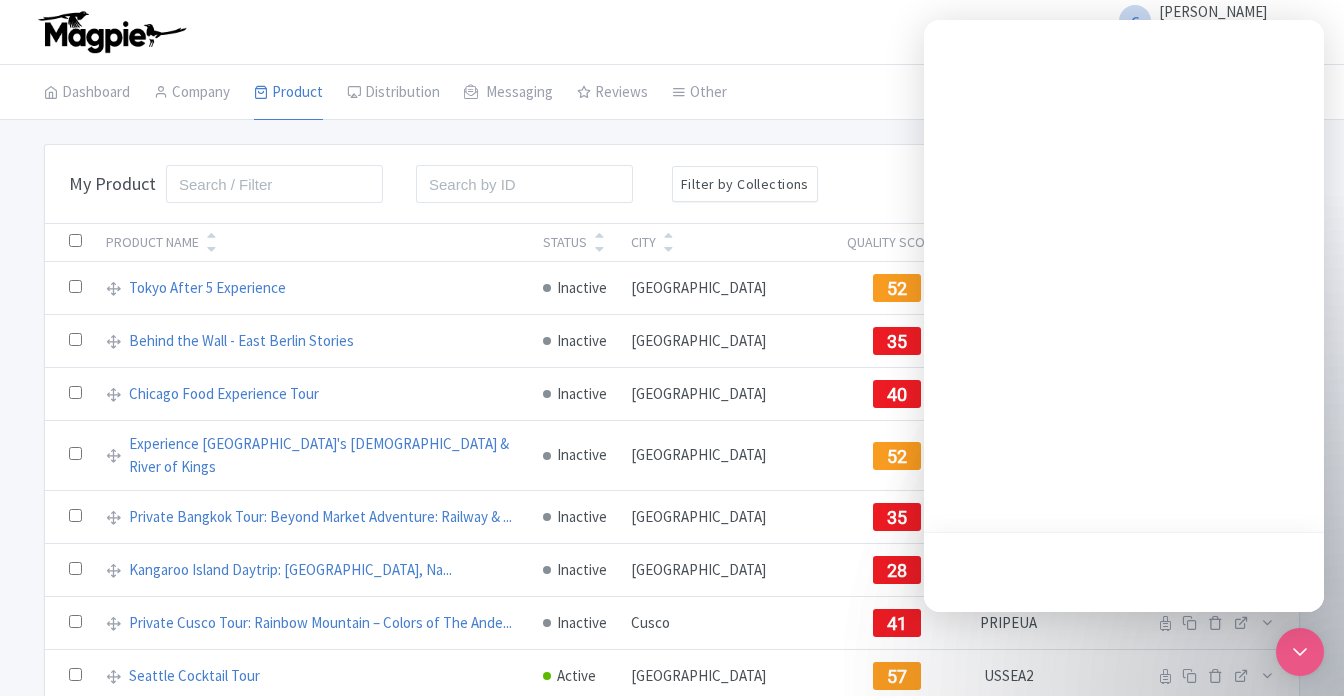 scroll, scrollTop: 0, scrollLeft: 0, axis: both 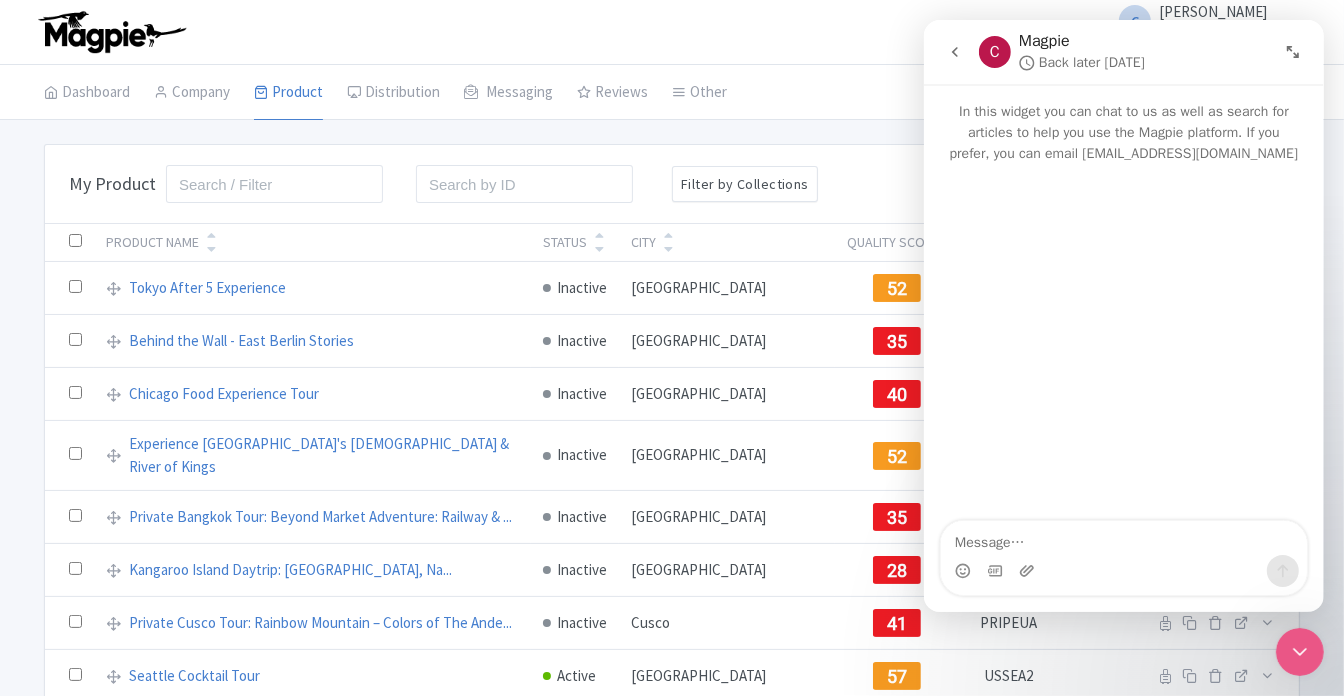 click on "Bulk Actions
[GEOGRAPHIC_DATA]
Add to Collection
Share Products
Add to Collection
Collections   *
Add
Cancel
My Product
Search
Search
Filter by Collections
[GEOGRAPHIC_DATA]
[GEOGRAPHIC_DATA]
[GEOGRAPHIC_DATA]
[GEOGRAPHIC_DATA]
[GEOGRAPHIC_DATA]
[GEOGRAPHIC_DATA]
[GEOGRAPHIC_DATA]
[GEOGRAPHIC_DATA]
[GEOGRAPHIC_DATA]
[GEOGRAPHIC_DATA]
[GEOGRAPHIC_DATA]
[GEOGRAPHIC_DATA]
[GEOGRAPHIC_DATA]
[GEOGRAPHIC_DATA]
[GEOGRAPHIC_DATA]
[GEOGRAPHIC_DATA]
[GEOGRAPHIC_DATA]
[GEOGRAPHIC_DATA]
[US_STATE]
[GEOGRAPHIC_DATA]
[GEOGRAPHIC_DATA]
[GEOGRAPHIC_DATA][PERSON_NAME]
[GEOGRAPHIC_DATA]
[GEOGRAPHIC_DATA]
[GEOGRAPHIC_DATA]
[GEOGRAPHIC_DATA]
[US_STATE][GEOGRAPHIC_DATA]
Reset
Share Products
Action
Create New Product  »
Start with blank product
Start with my Default template
Download Product List" at bounding box center (672, 184) 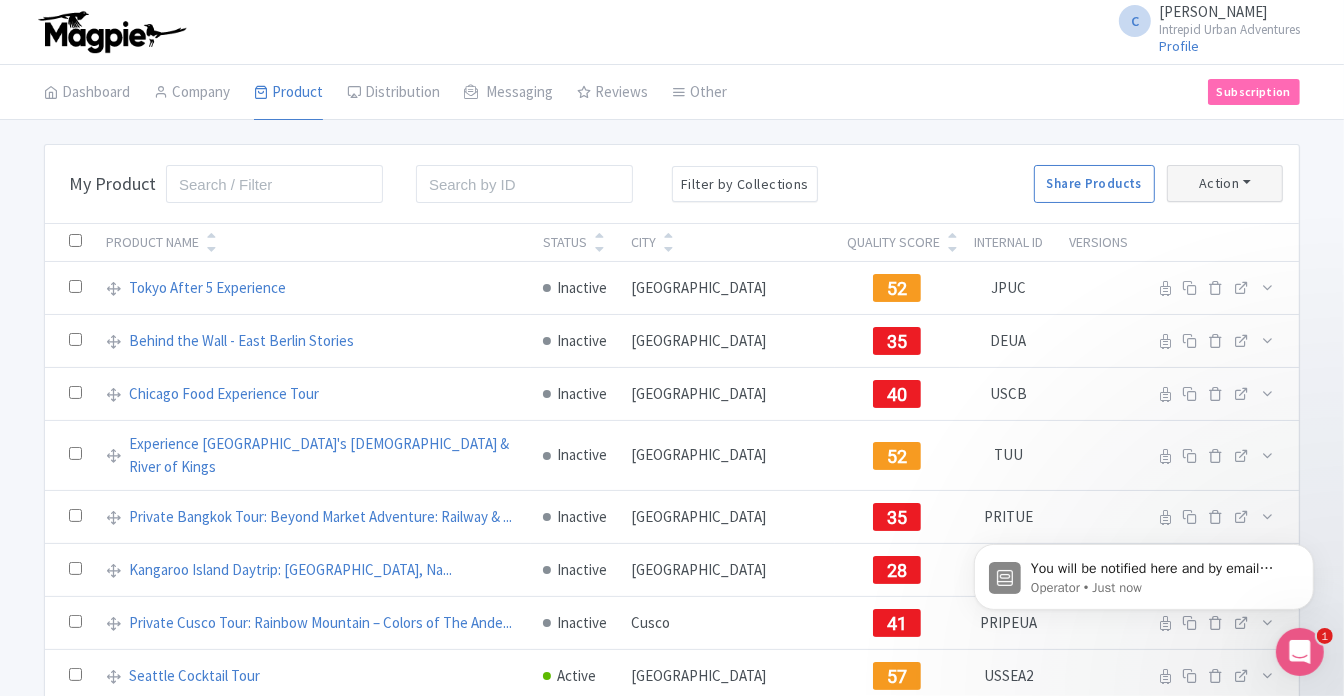scroll, scrollTop: 0, scrollLeft: 0, axis: both 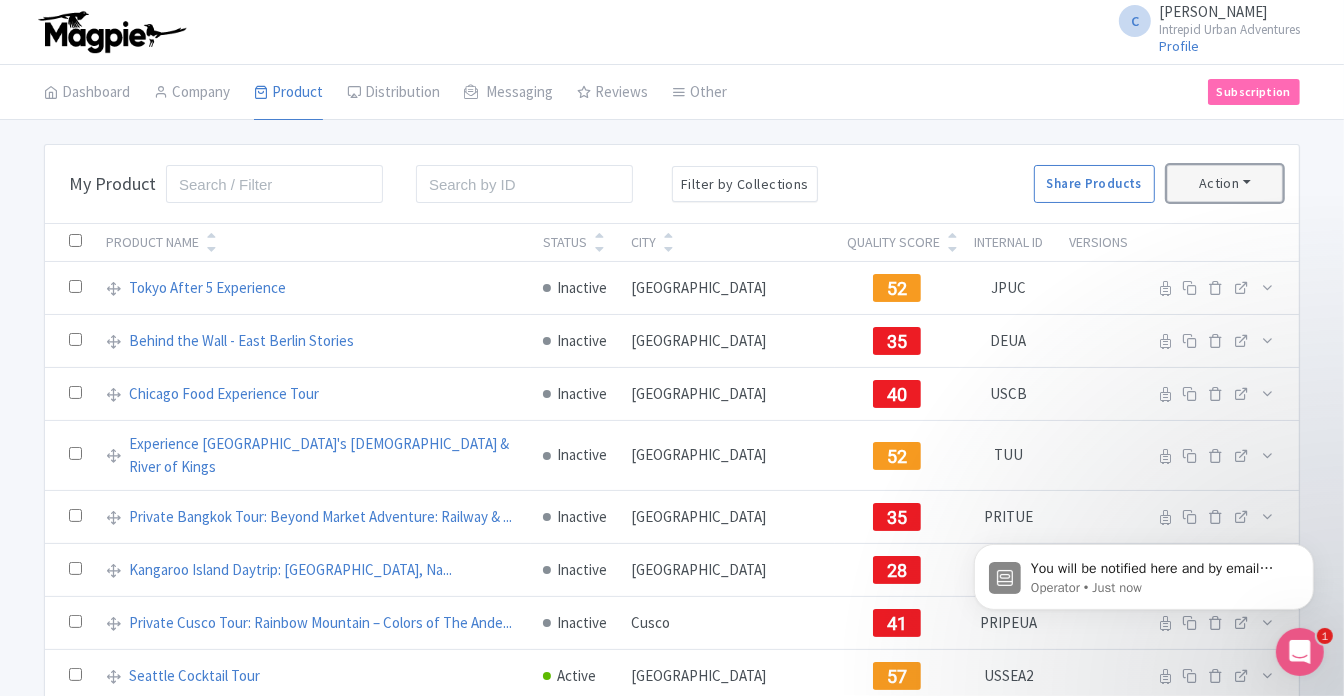 click on "Action" at bounding box center (1225, 183) 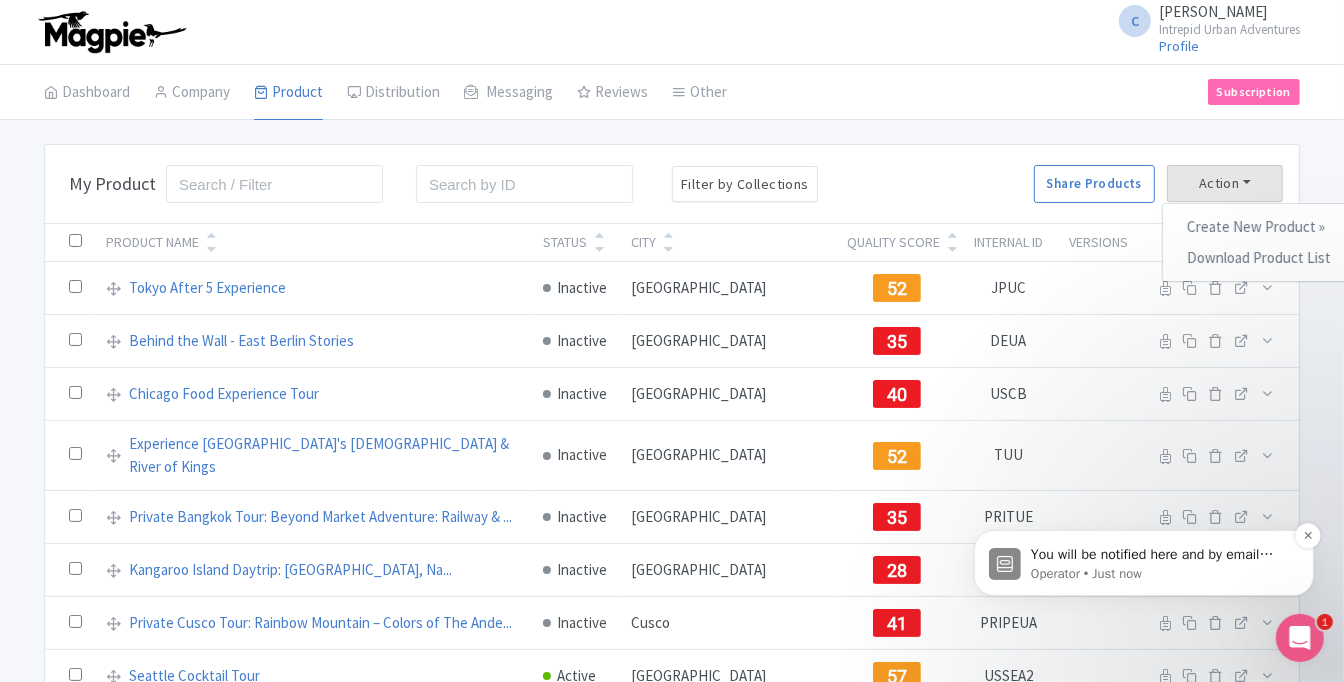 click on "You will be notified here and by email (buichau.pdp@gmail.com)" at bounding box center [1159, 554] 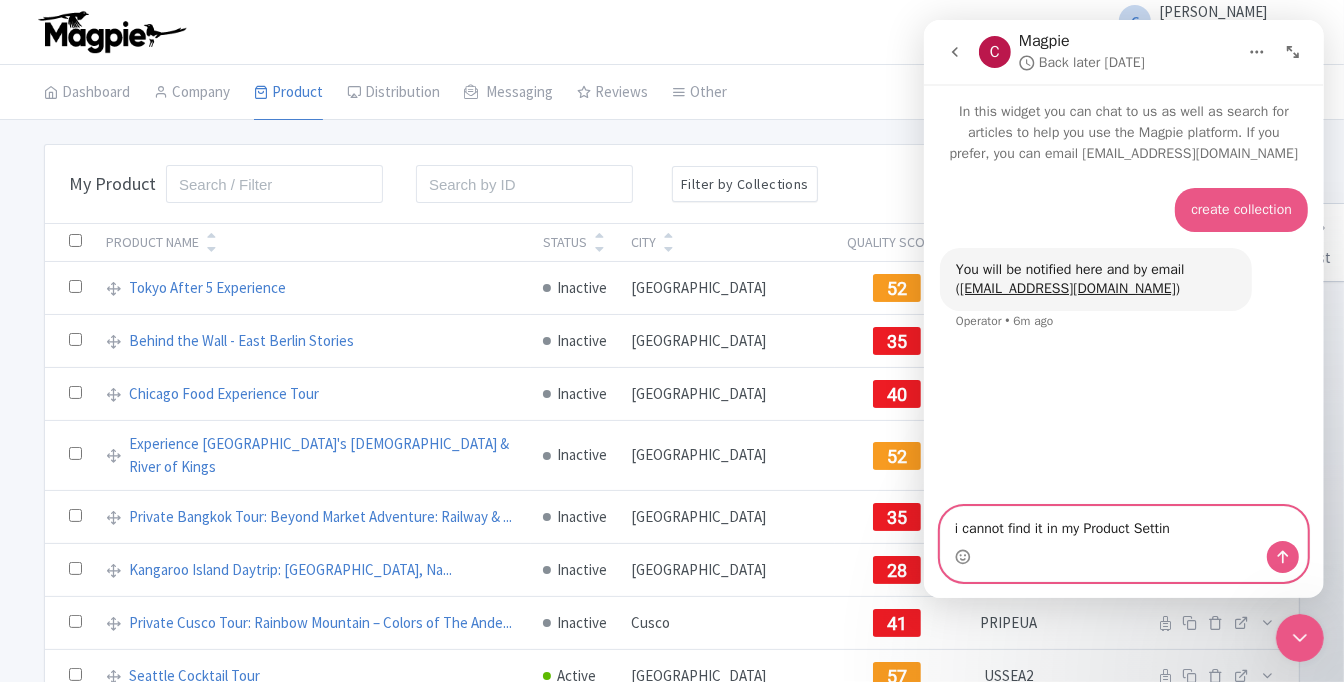 type on "i cannot find it in my Product Setting" 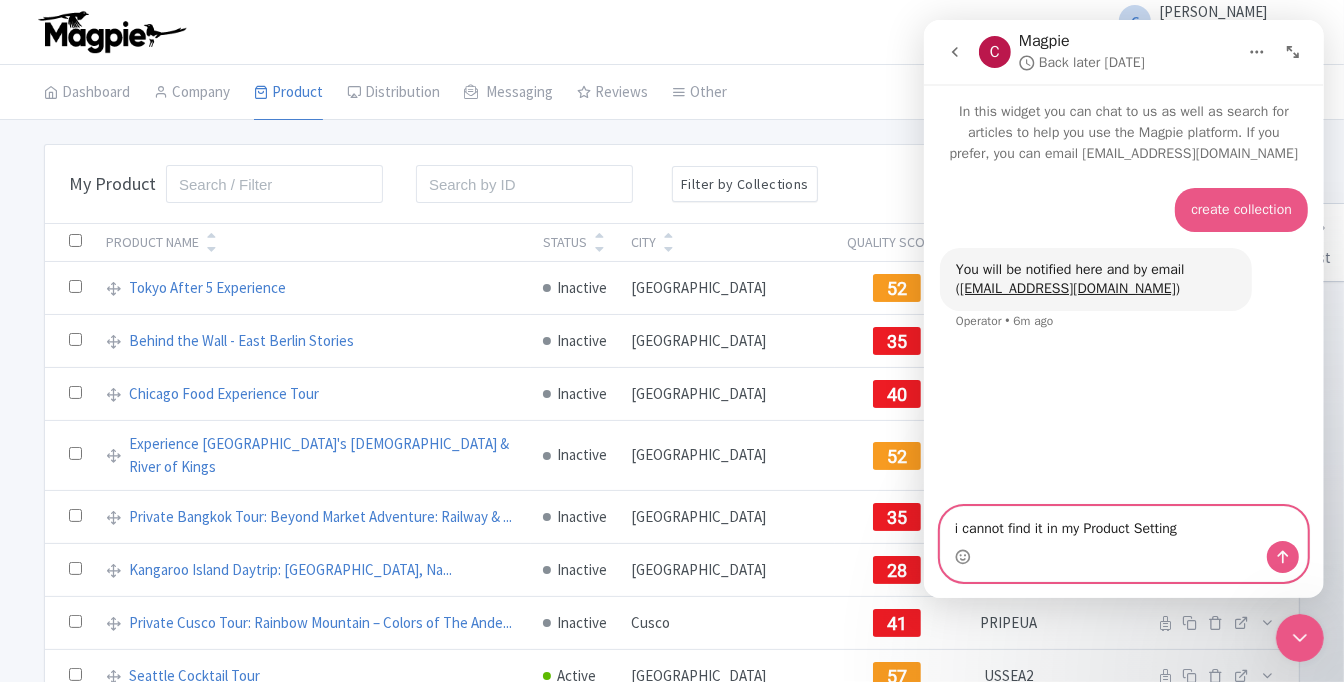 type 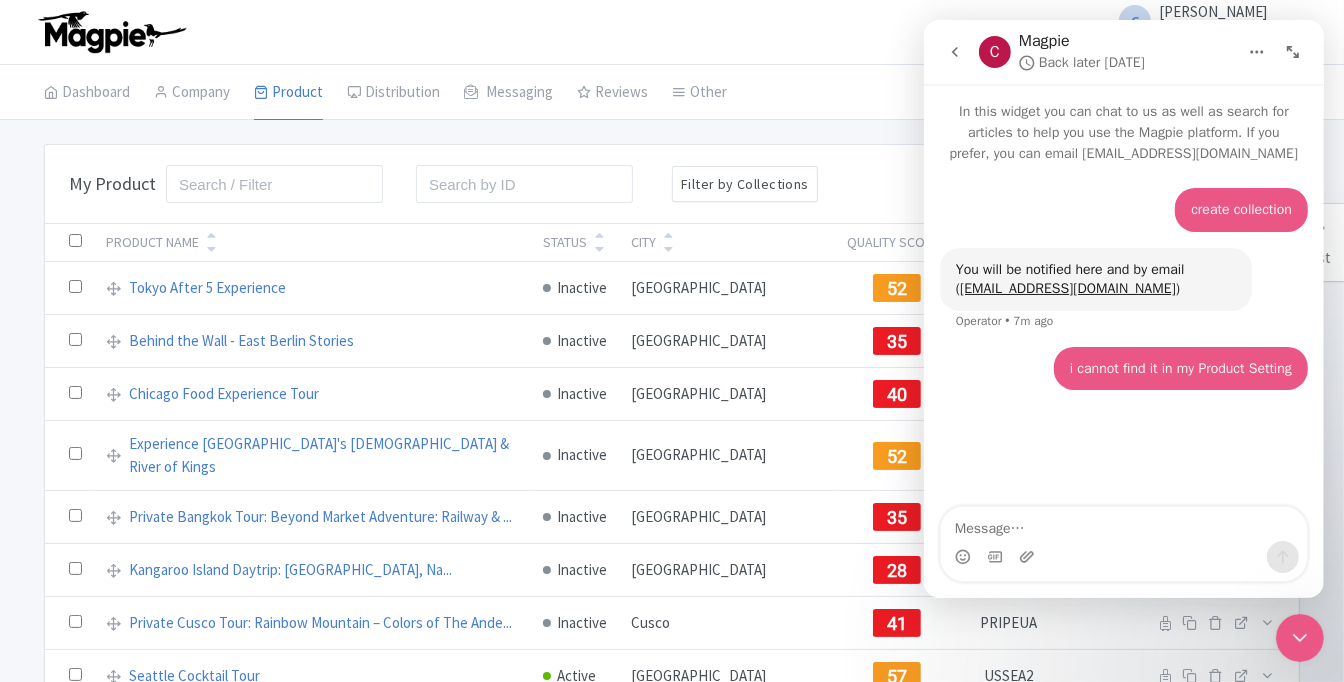 click on "C
Chau Bui
Intrepid Urban Adventures
Profile
Users
Settings
Sign out" at bounding box center (672, 32) 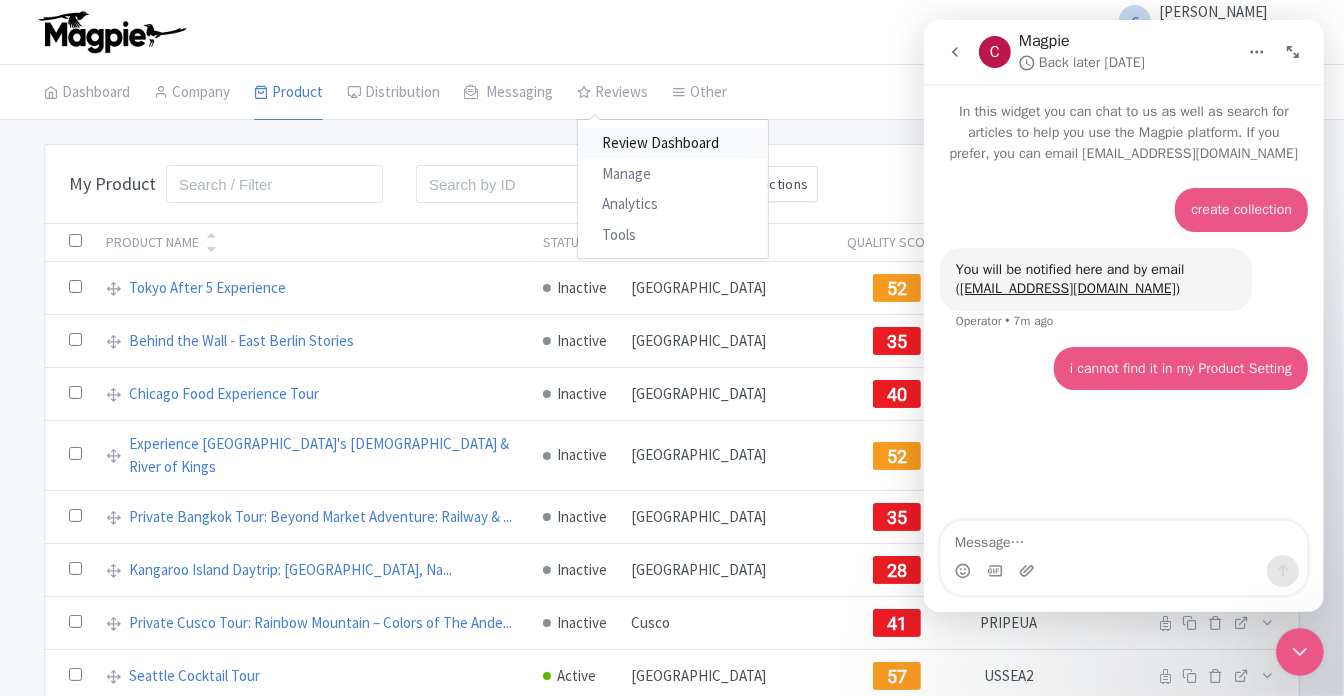 click on "Review Dashboard" at bounding box center [673, 143] 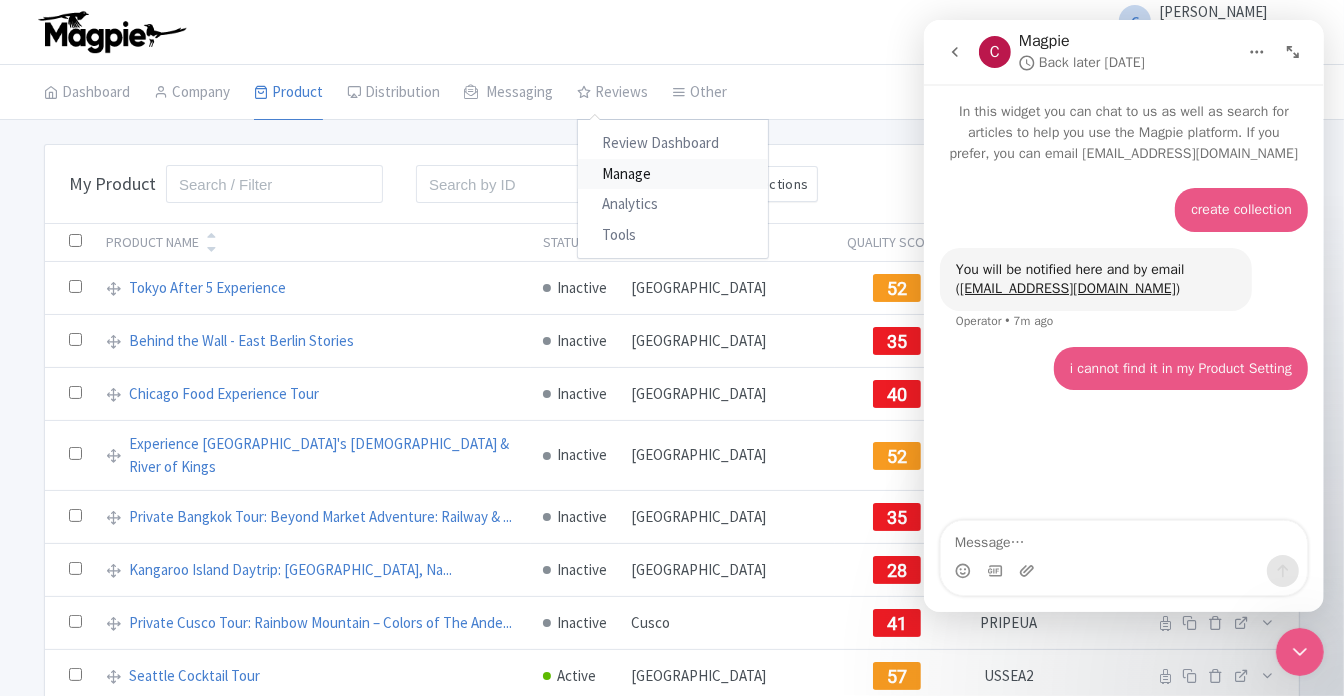 click on "Manage" at bounding box center [673, 174] 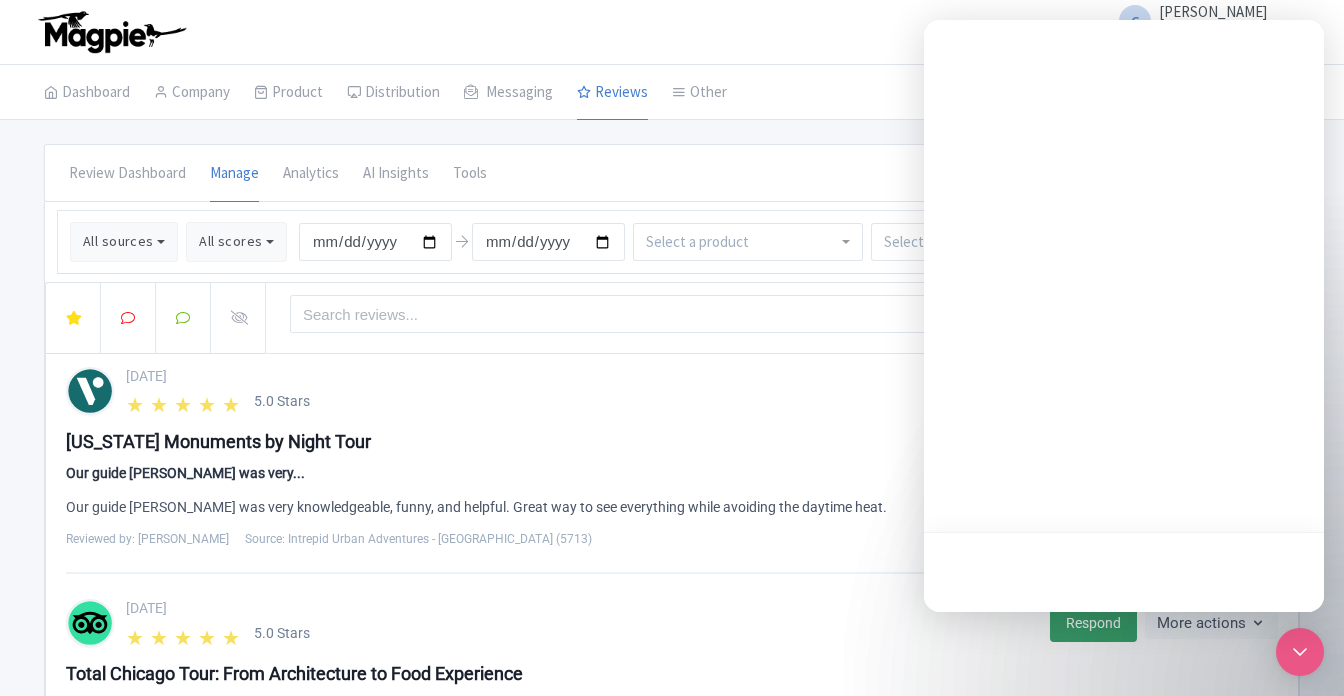 scroll, scrollTop: 0, scrollLeft: 0, axis: both 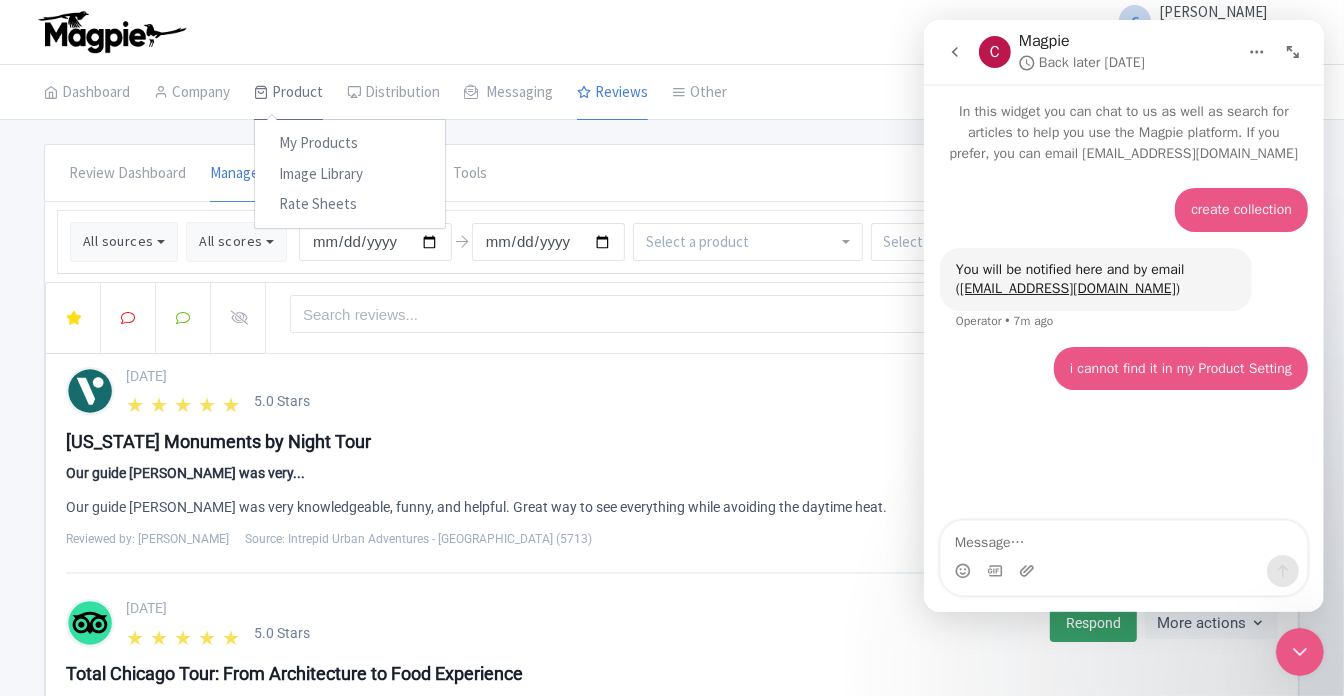 click on "Product" at bounding box center (288, 93) 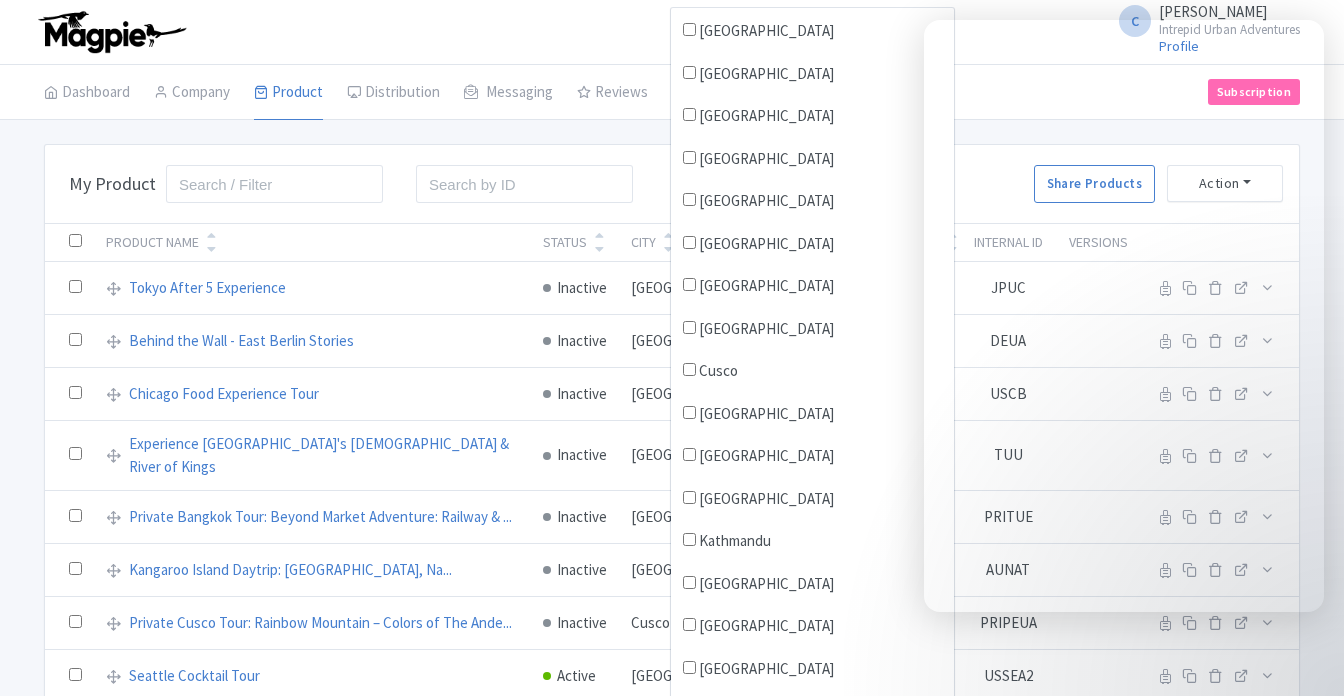 scroll, scrollTop: 0, scrollLeft: 0, axis: both 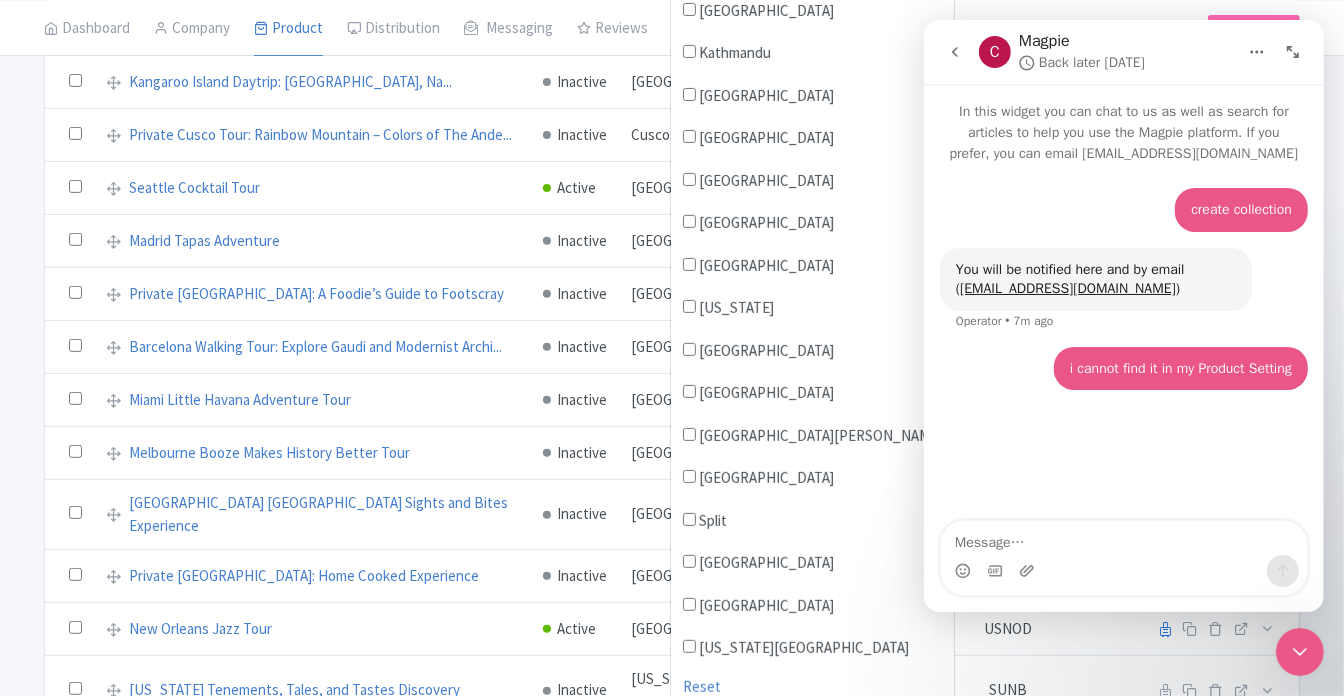 click on "Paris" at bounding box center [766, 351] 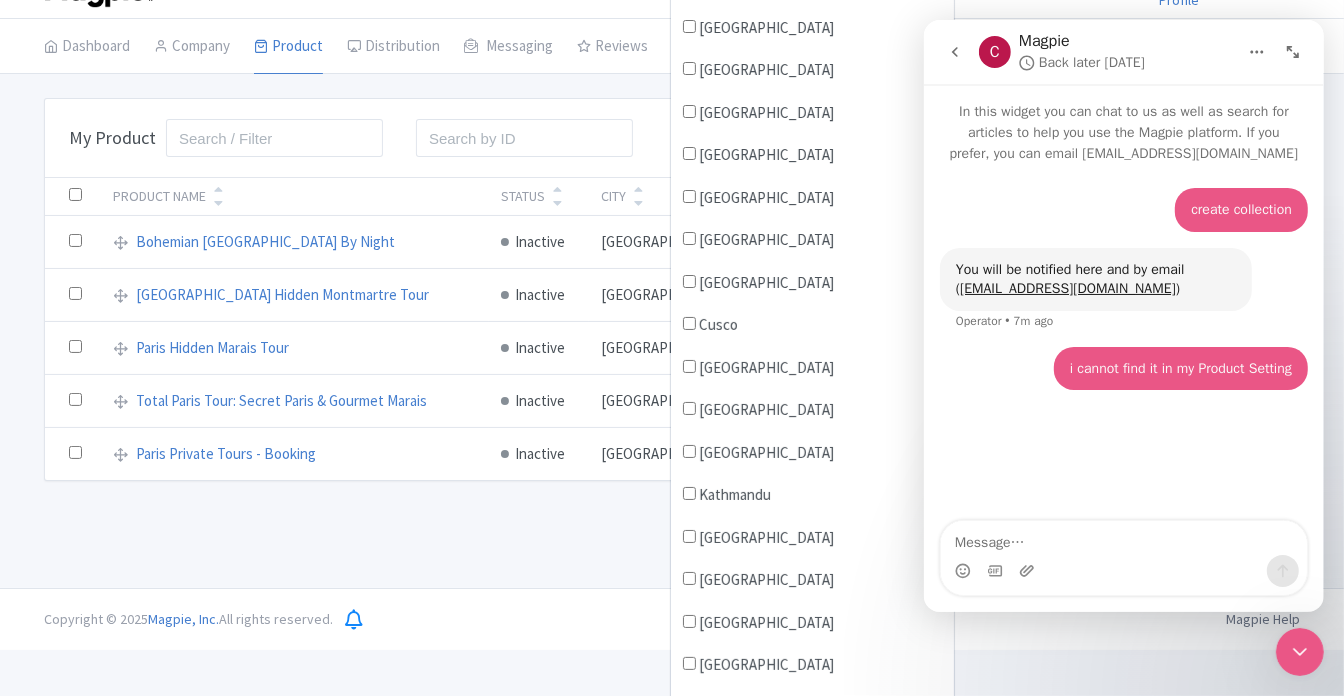 scroll, scrollTop: 0, scrollLeft: 0, axis: both 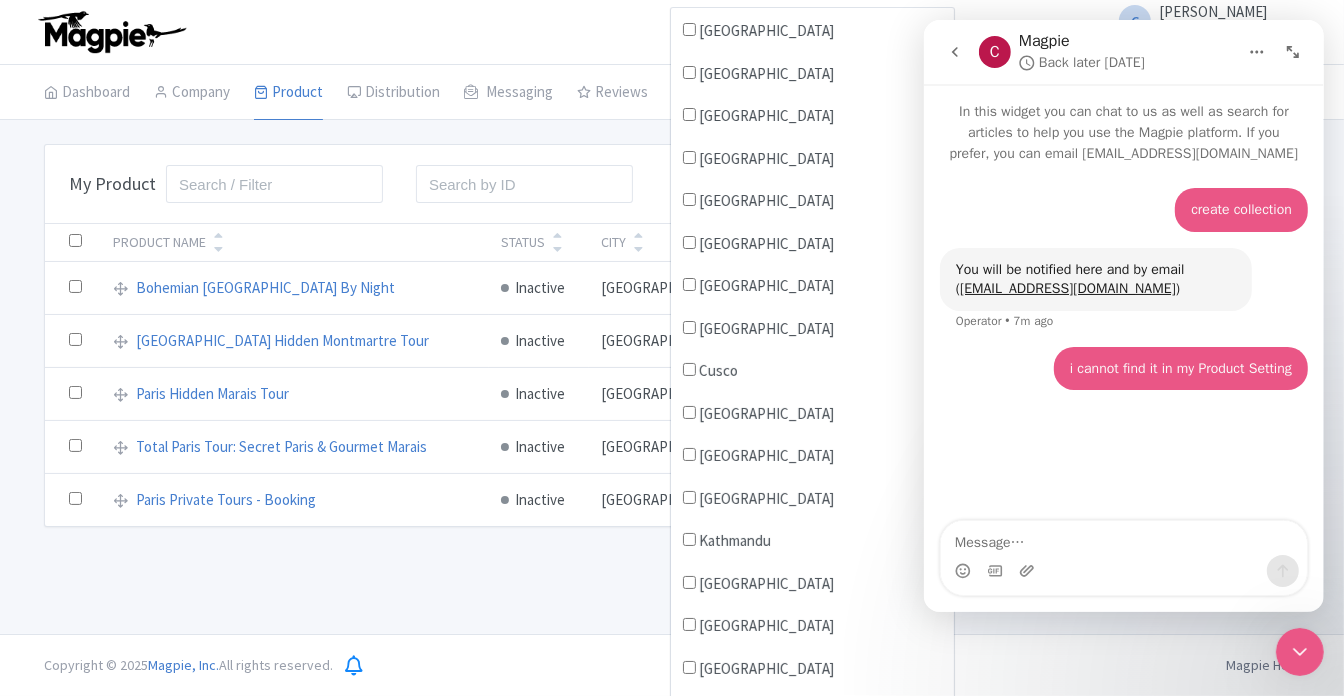click on "[GEOGRAPHIC_DATA]" at bounding box center (766, 499) 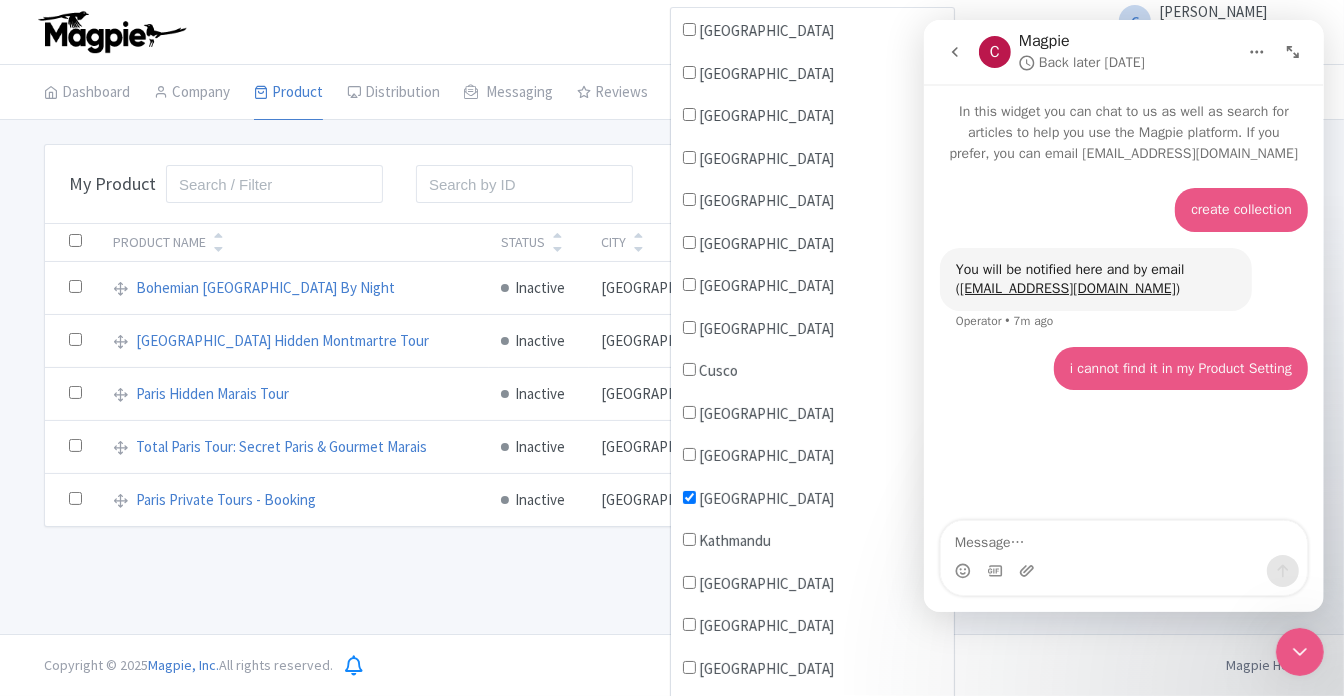 click on "C
Chau Bui
Intrepid Urban Adventures
Profile
Users
Settings
Sign out
Dashboard
Company
Product
My Products
Image Library
Rate Sheets
Distribution
Manage Resellers
Manage Contacts
Product Listings
Listings Optimizer
Affiliate
Promotions
Messaging
Outbox
New Announcement
Manage Message Templates
Reviews
Review Dashboard
Manage
Analytics
Tools
Other
Help Documents
Connections
View All Magpie Products
Magpie Pricing
Subscription
Enterprise Information
Email
Contact Support
Upgrade
Premium
Up to 10 Products
$69
Premium Plus
Up to 50 Products
$119
Enterprise
Request a quote
Bulk Actions
Delete
Add to Collection
Share Products
Add to Collection
Collections   *" at bounding box center [672, 317] 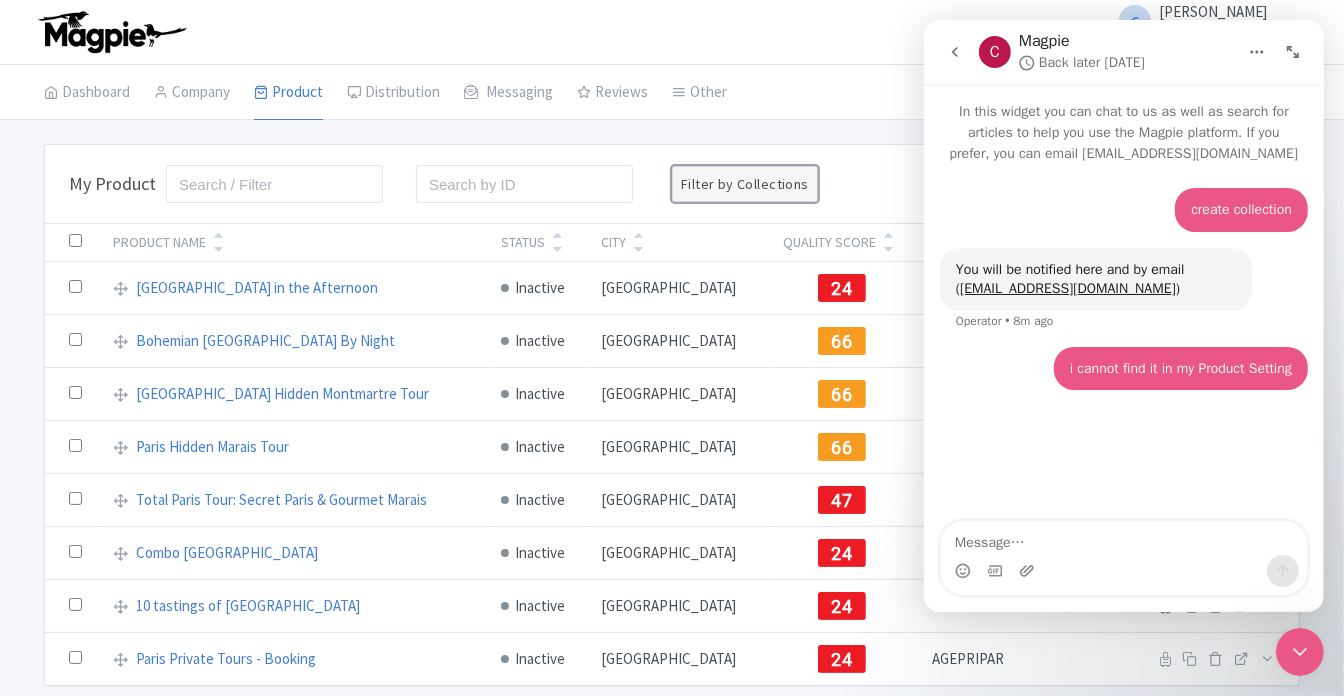 click on "Filter by Collections" at bounding box center [745, 184] 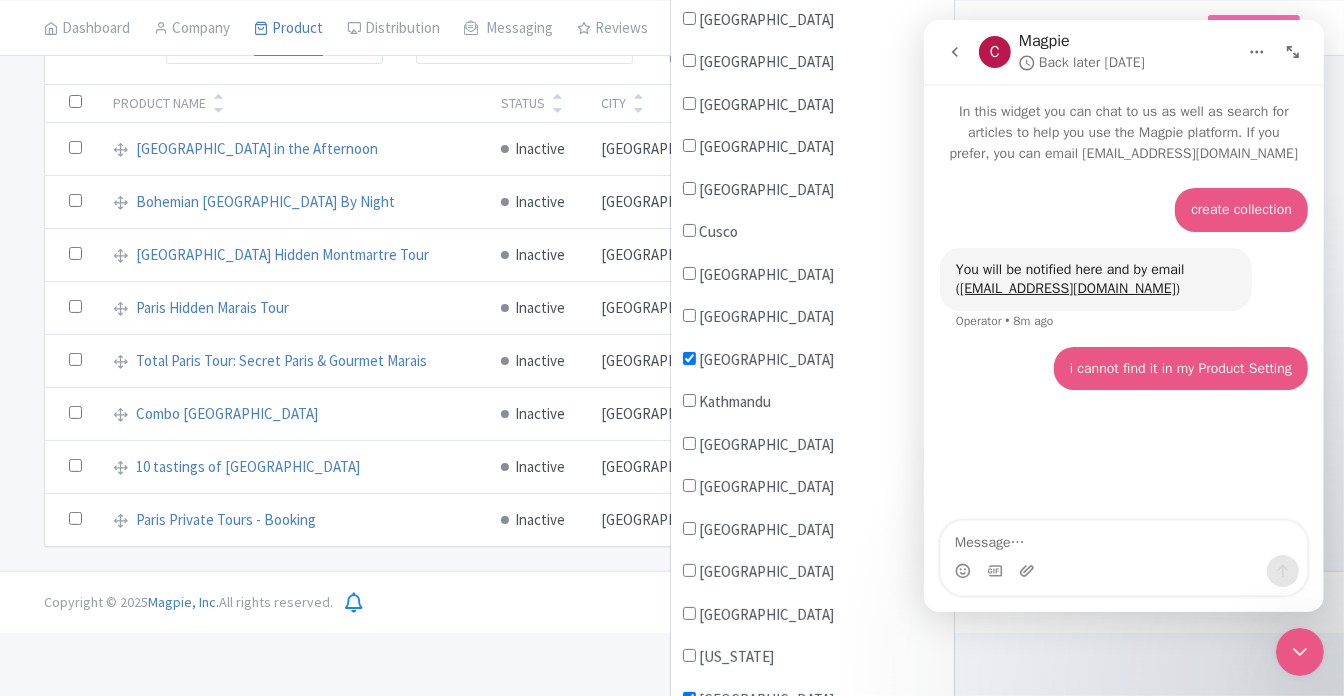 scroll, scrollTop: 143, scrollLeft: 0, axis: vertical 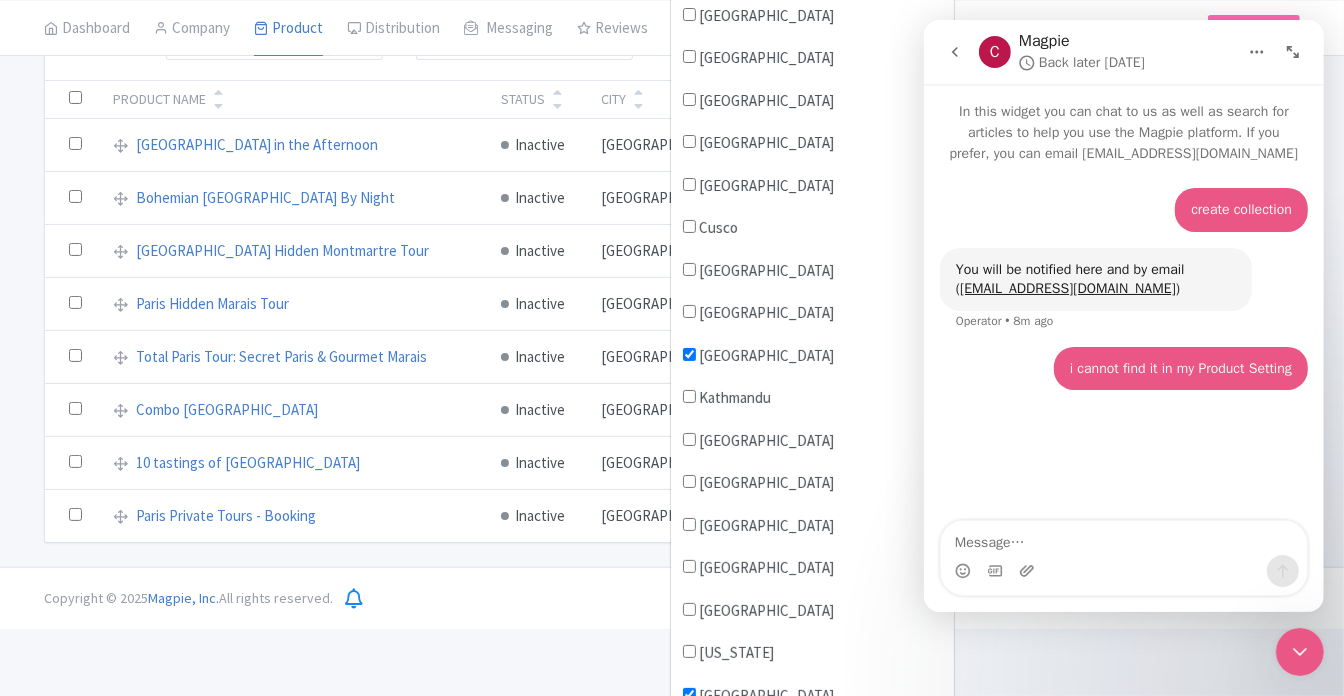 click on "Hong Kong" at bounding box center (689, 354) 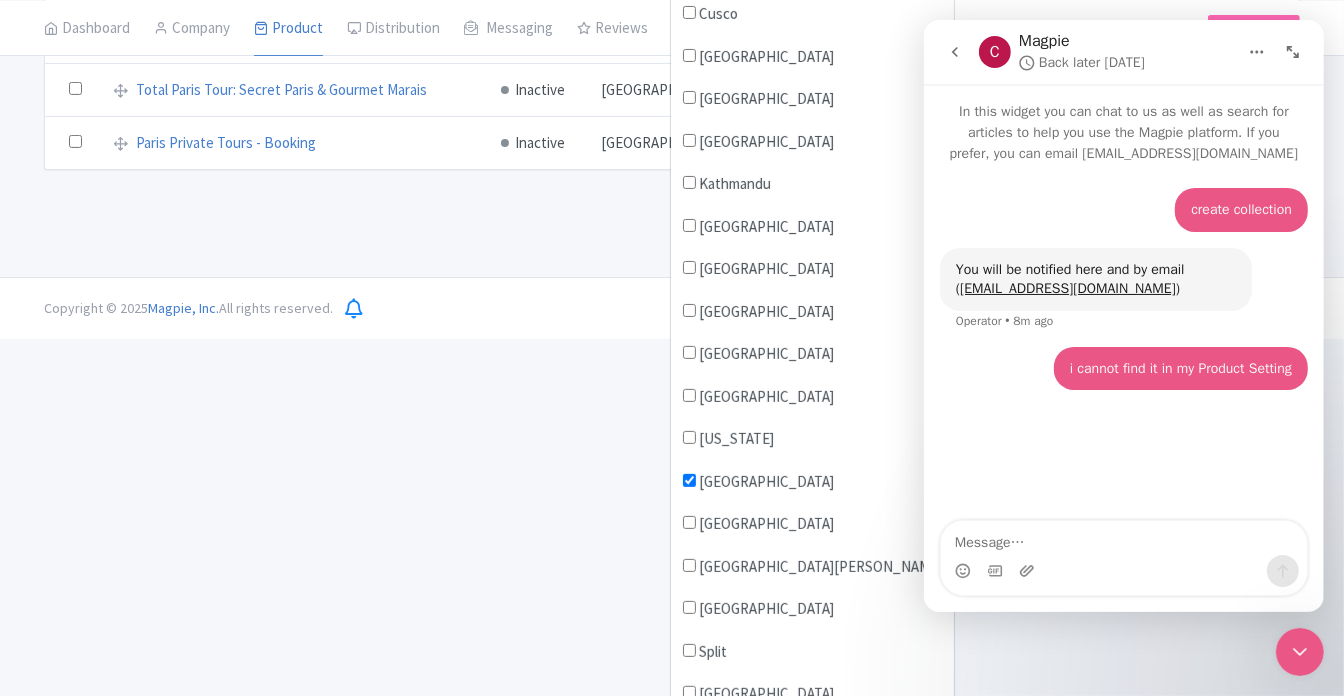 scroll, scrollTop: 356, scrollLeft: 0, axis: vertical 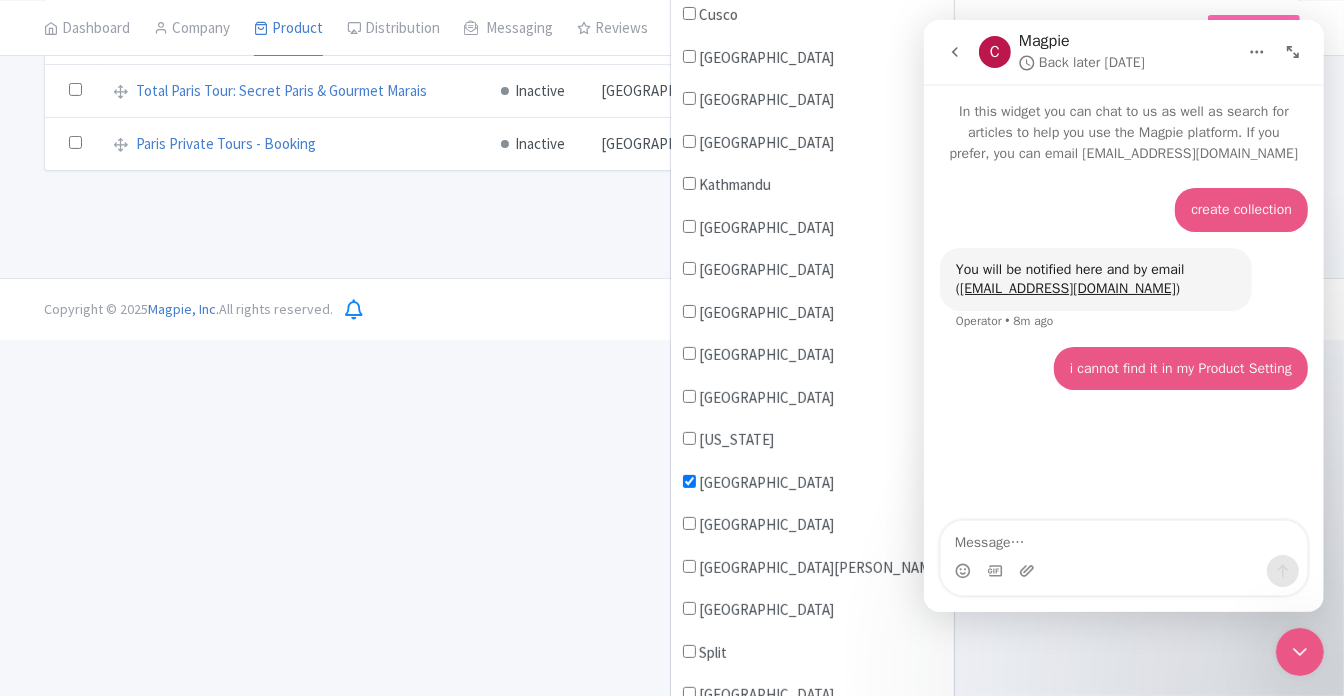 click on "C
Chau Bui
Intrepid Urban Adventures
Profile
Users
Settings
Sign out
Dashboard
Company
Product
My Products
Image Library
Rate Sheets
Distribution
Manage Resellers
Manage Contacts
Product Listings
Listings Optimizer
Affiliate
Promotions
Messaging
Outbox
New Announcement
Manage Message Templates
Reviews
Review Dashboard
Manage
Analytics
Tools
Other
Help Documents
Connections
View All Magpie Products
Magpie Pricing
Subscription
Enterprise Information
Email
Contact Support
Upgrade
Premium
Up to 10 Products
$69
Premium Plus
Up to 50 Products
$119
Enterprise
Request a quote
Bulk Actions
Delete
Add to Collection
Share Products
Add to Collection
*" at bounding box center (672, -8) 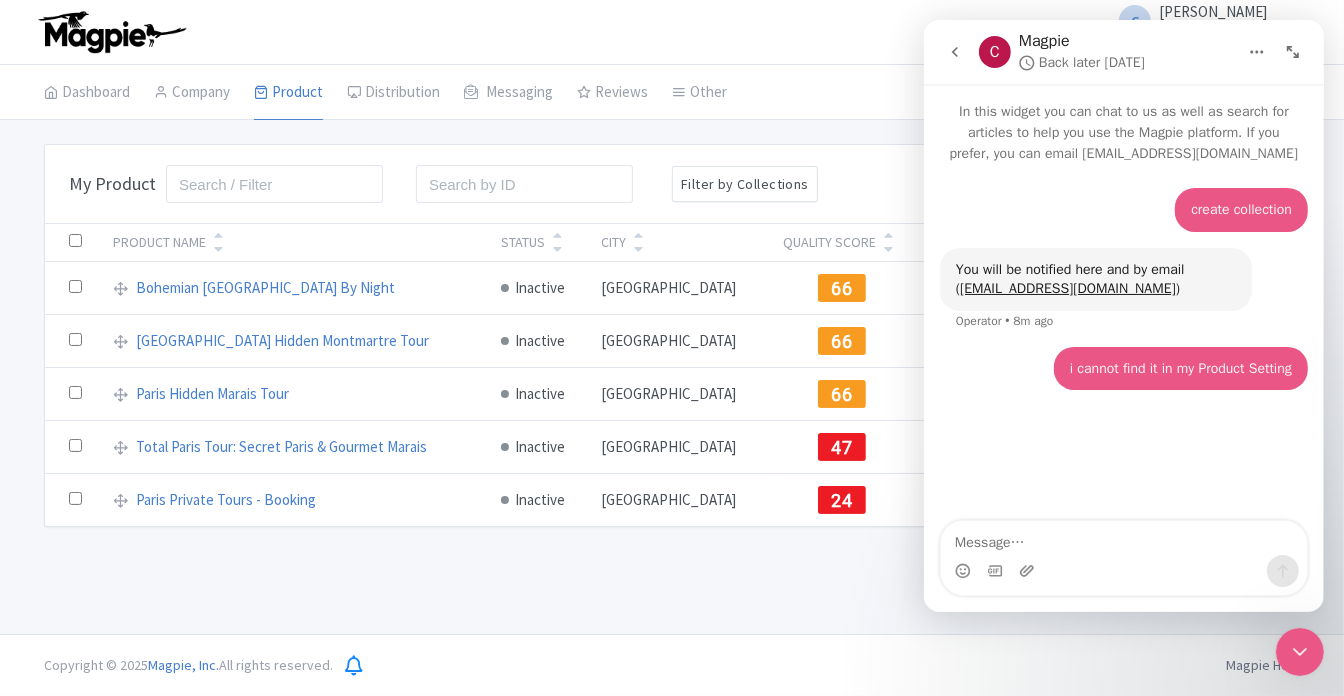 scroll, scrollTop: 0, scrollLeft: 0, axis: both 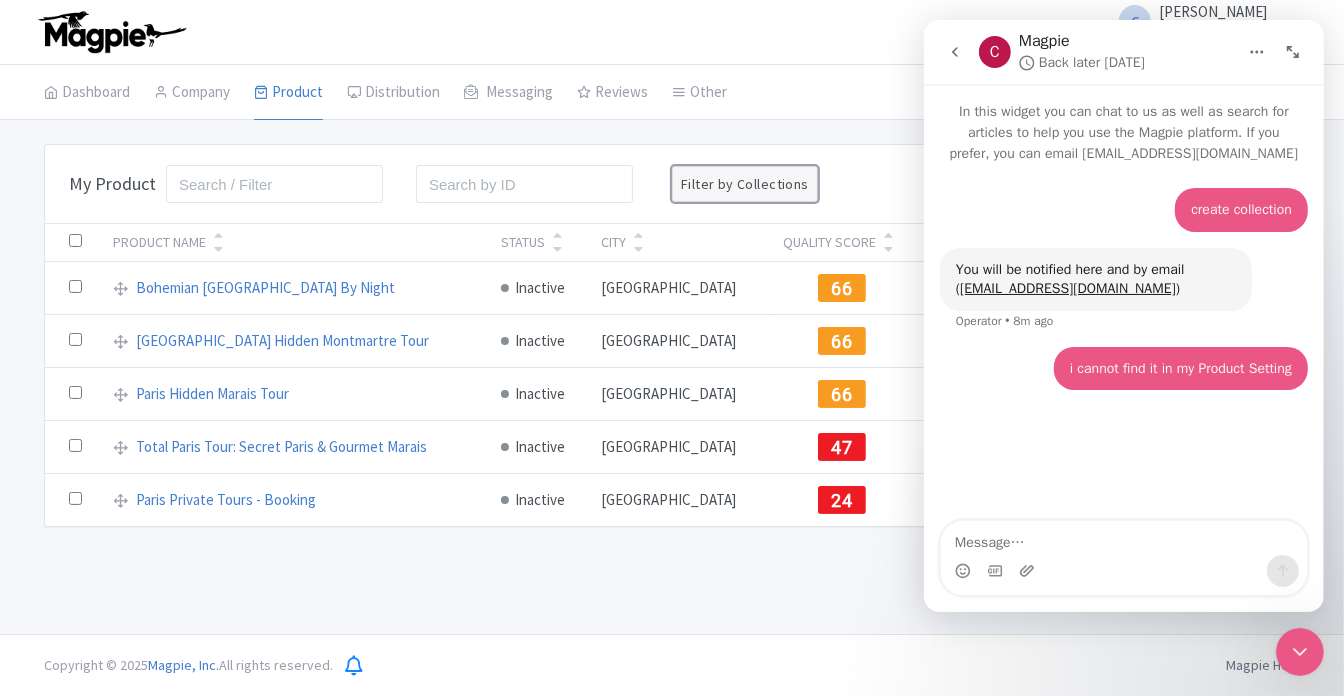 click on "Filter by Collections" at bounding box center (745, 184) 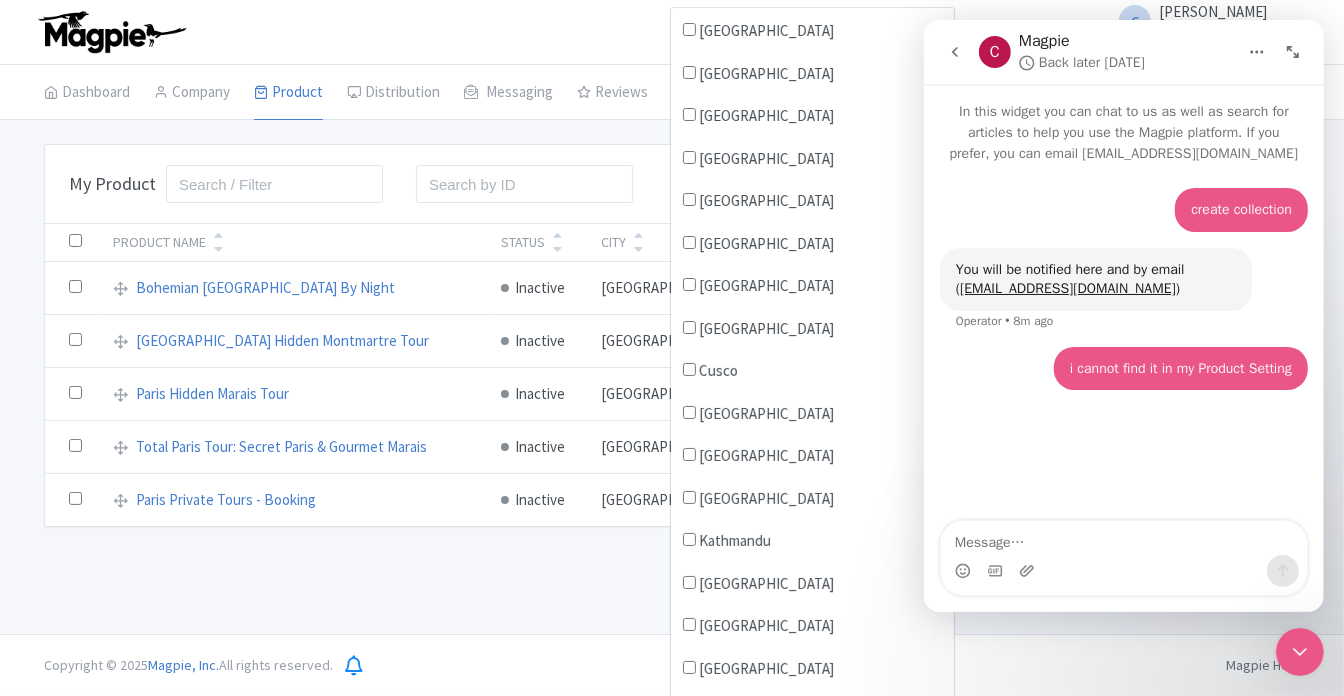 click on "Boston" at bounding box center [689, 199] 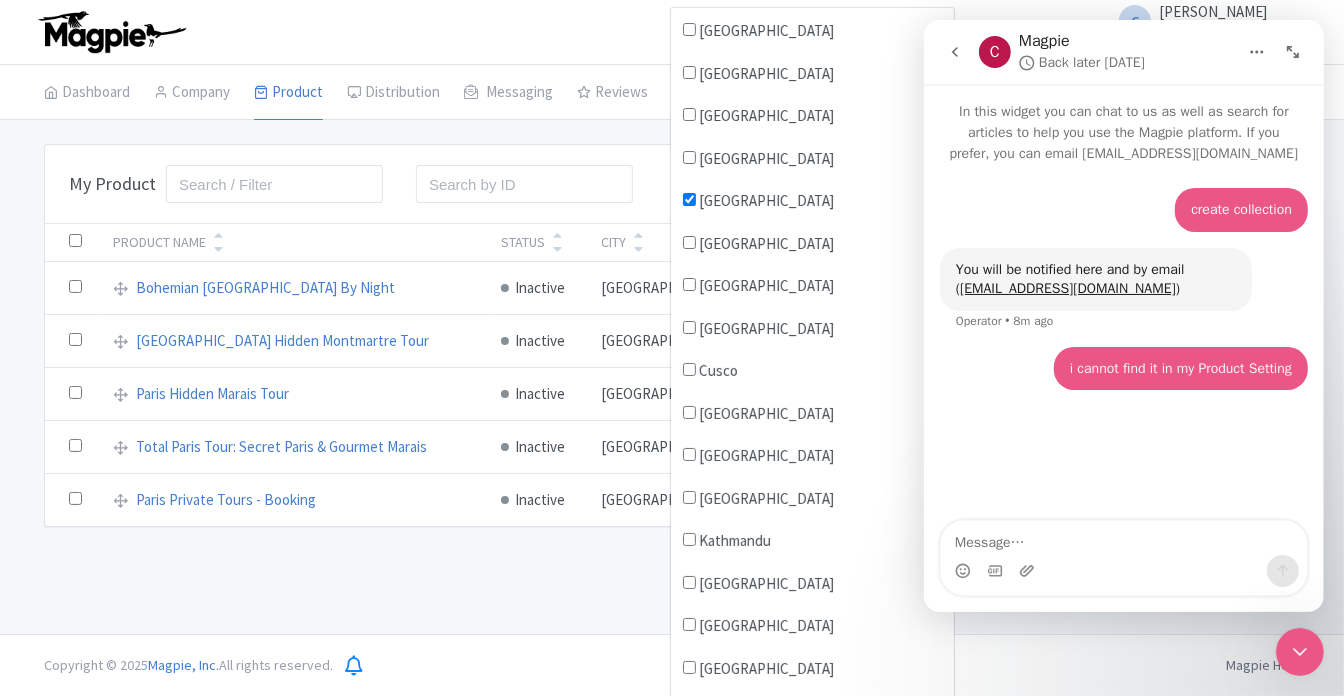 click on "C
Chau Bui
Intrepid Urban Adventures
Profile
Users
Settings
Sign out
Dashboard
Company
Product
My Products
Image Library
Rate Sheets
Distribution
Manage Resellers
Manage Contacts
Product Listings
Listings Optimizer
Affiliate
Promotions
Messaging
Outbox
New Announcement
Manage Message Templates
Reviews
Review Dashboard
Manage
Analytics
Tools
Other
Help Documents
Connections
View All Magpie Products
Magpie Pricing
Subscription
Enterprise Information
Email
Contact Support
Upgrade
Premium
Up to 10 Products
$69
Premium Plus
Up to 50 Products
$119
Enterprise
Request a quote
Bulk Actions
Delete
Add to Collection
Share Products
Add to Collection
Collections   *" at bounding box center (672, 317) 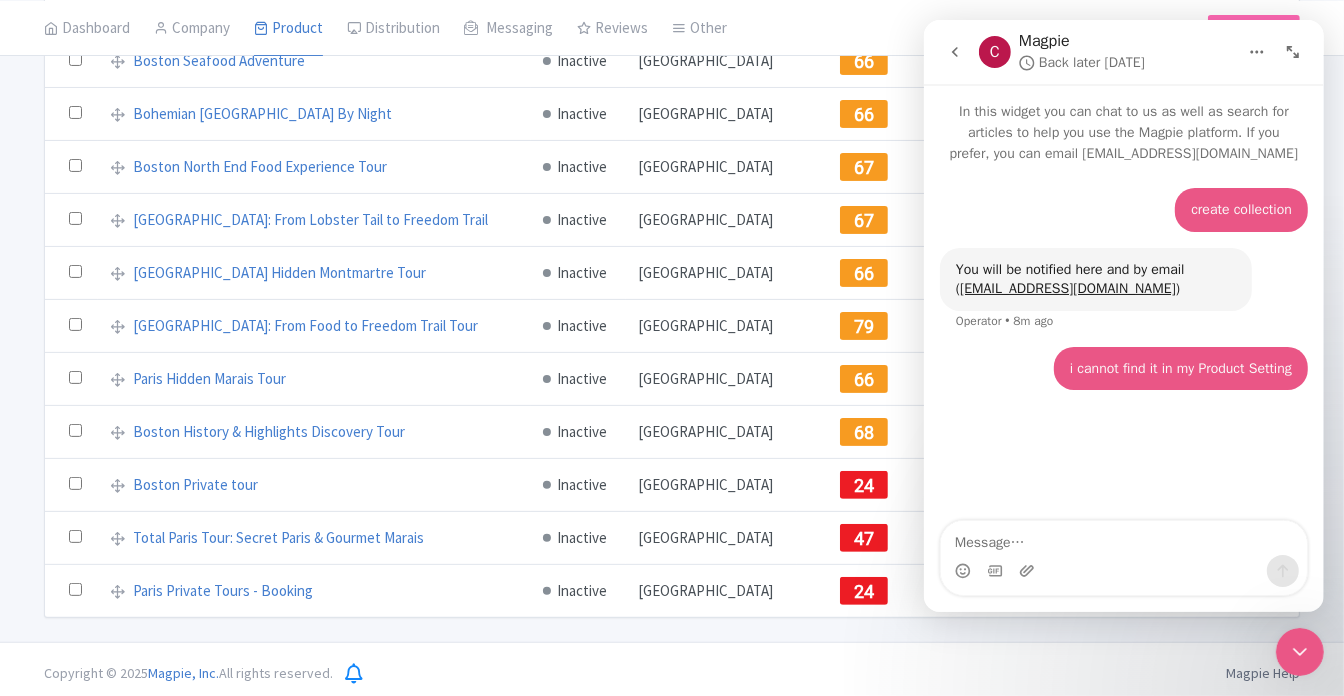 scroll, scrollTop: 0, scrollLeft: 0, axis: both 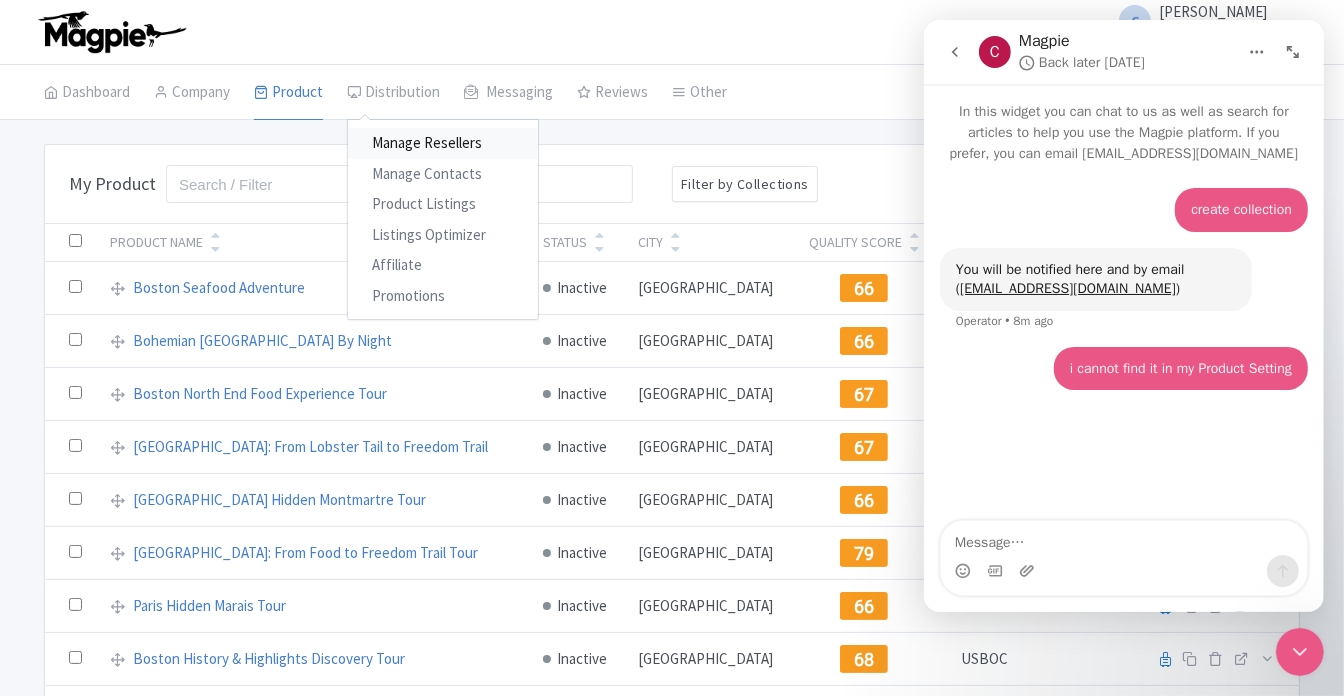 click on "Manage Resellers" at bounding box center (443, 143) 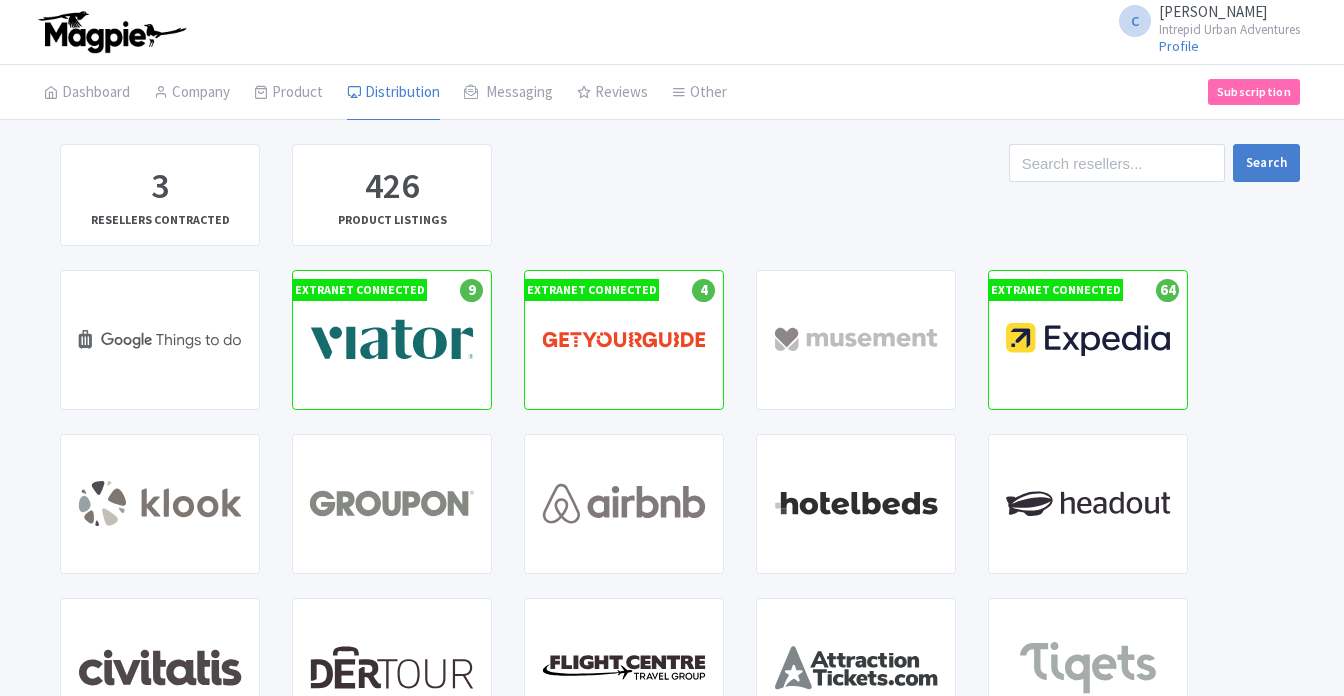 scroll, scrollTop: 0, scrollLeft: 0, axis: both 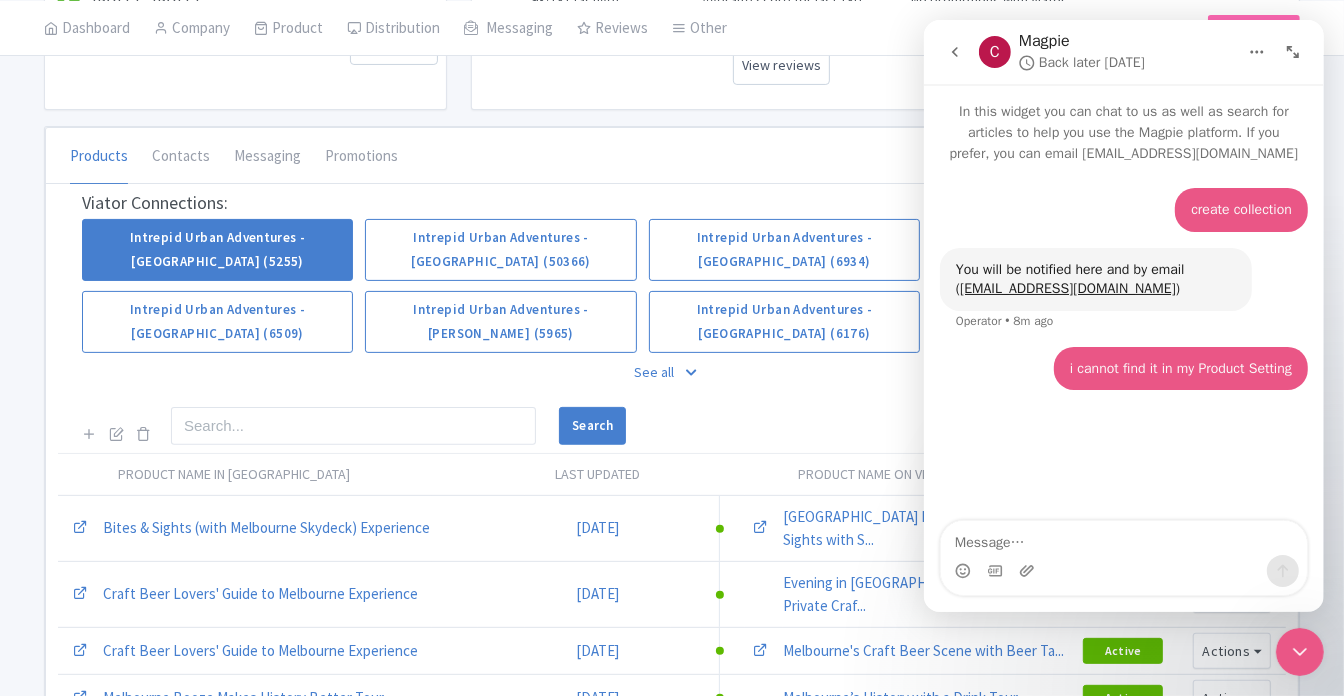 click on "Products
Contacts
Messaging
Promotions
60fed109-d2d0-4788-ae14-046177786b37
Search
Quick share products
Create New Listing" at bounding box center [672, 156] 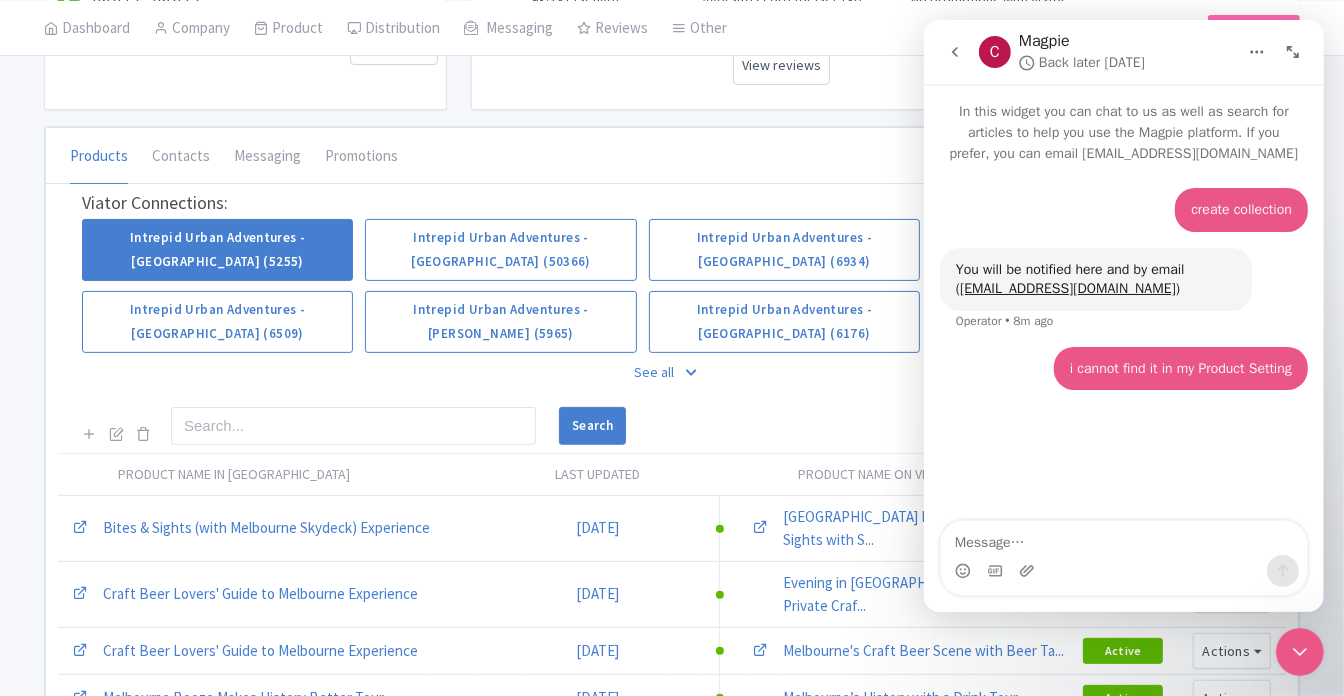 click on "See all" at bounding box center [672, 372] 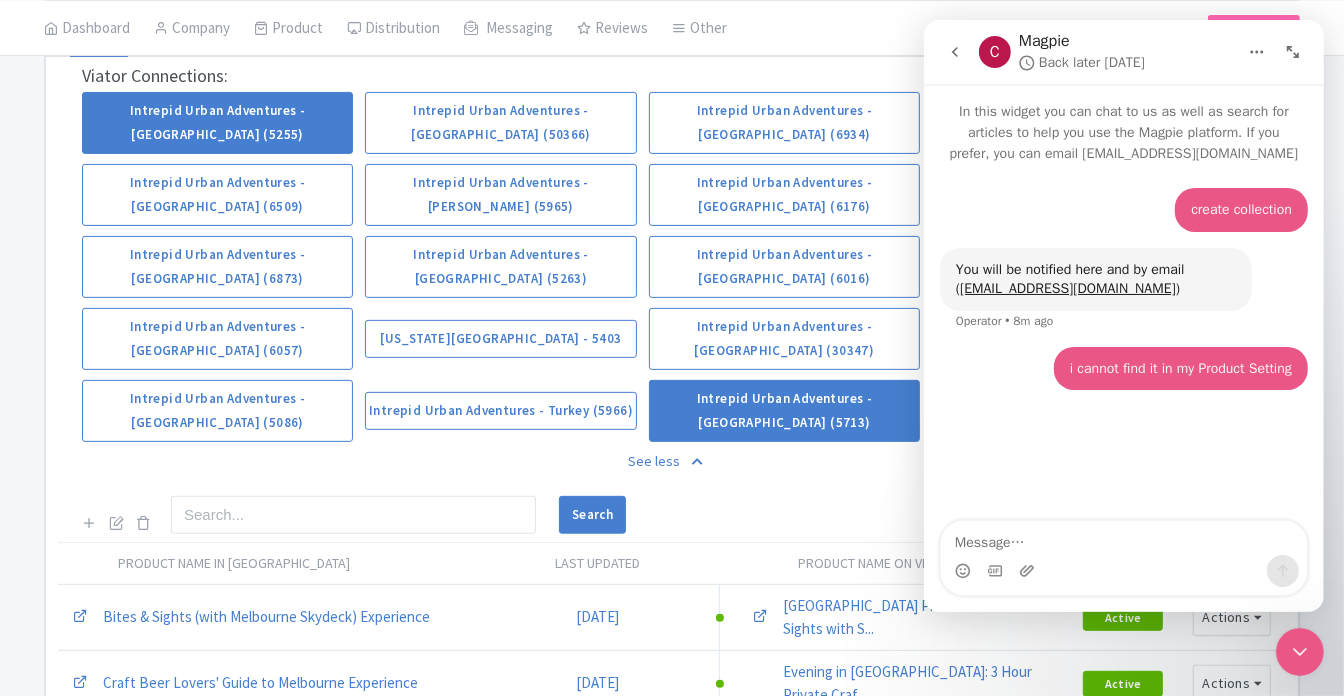 scroll, scrollTop: 464, scrollLeft: 0, axis: vertical 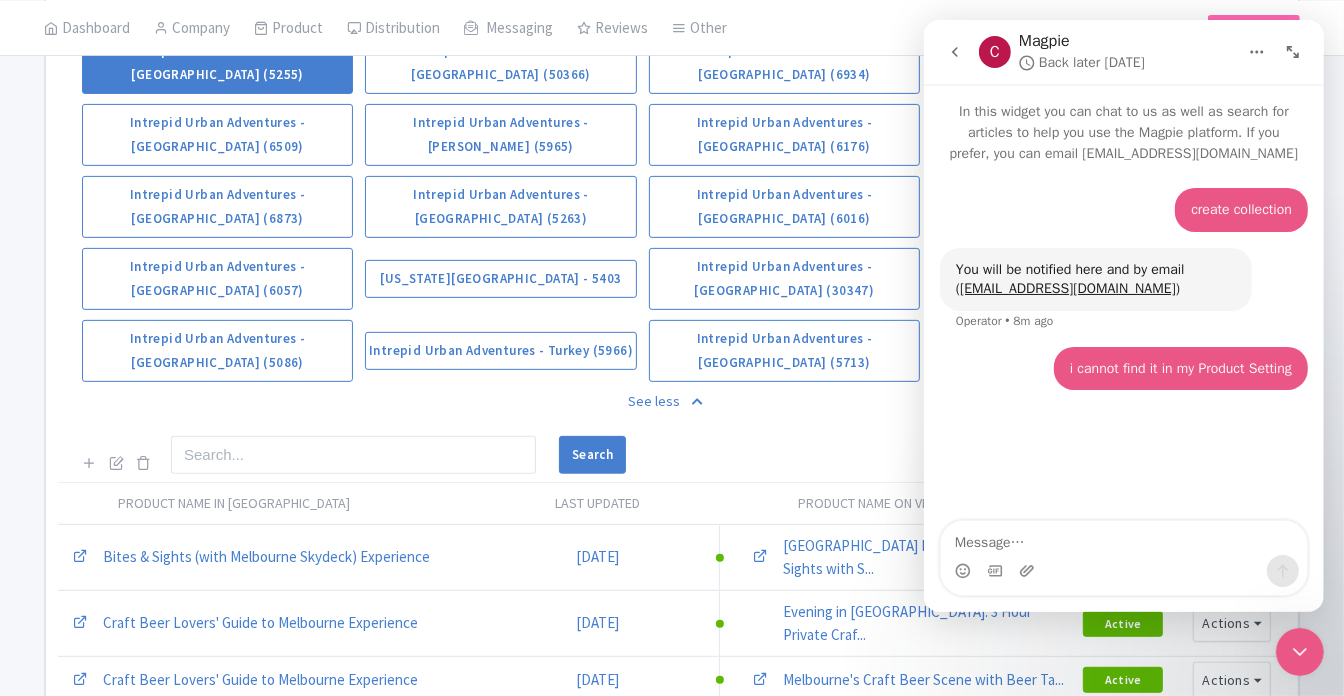 click at bounding box center (954, 52) 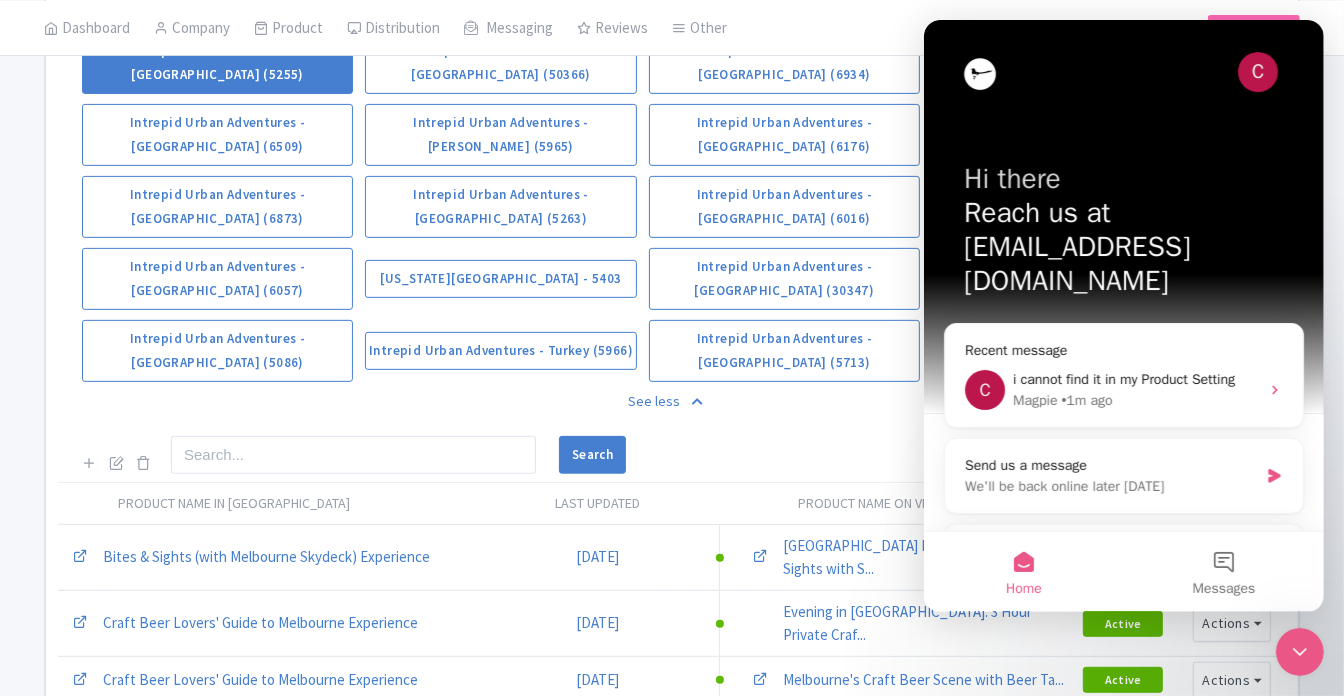 click 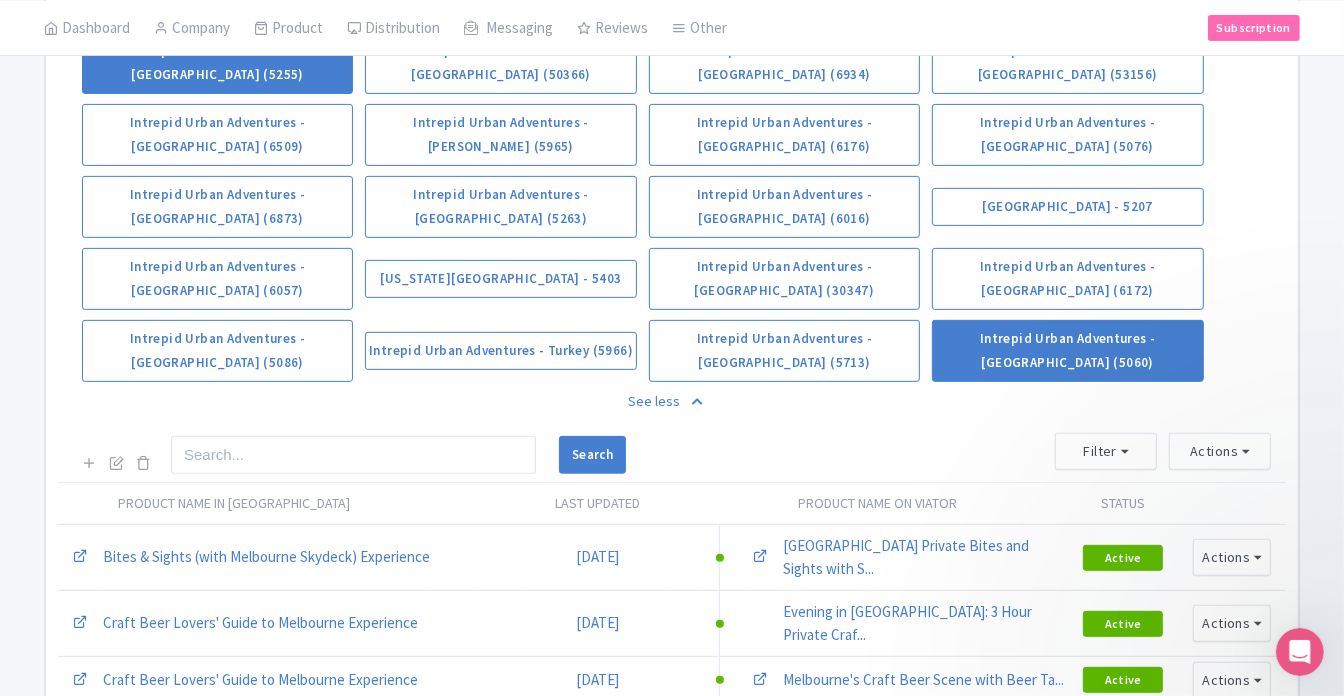 scroll, scrollTop: 0, scrollLeft: 0, axis: both 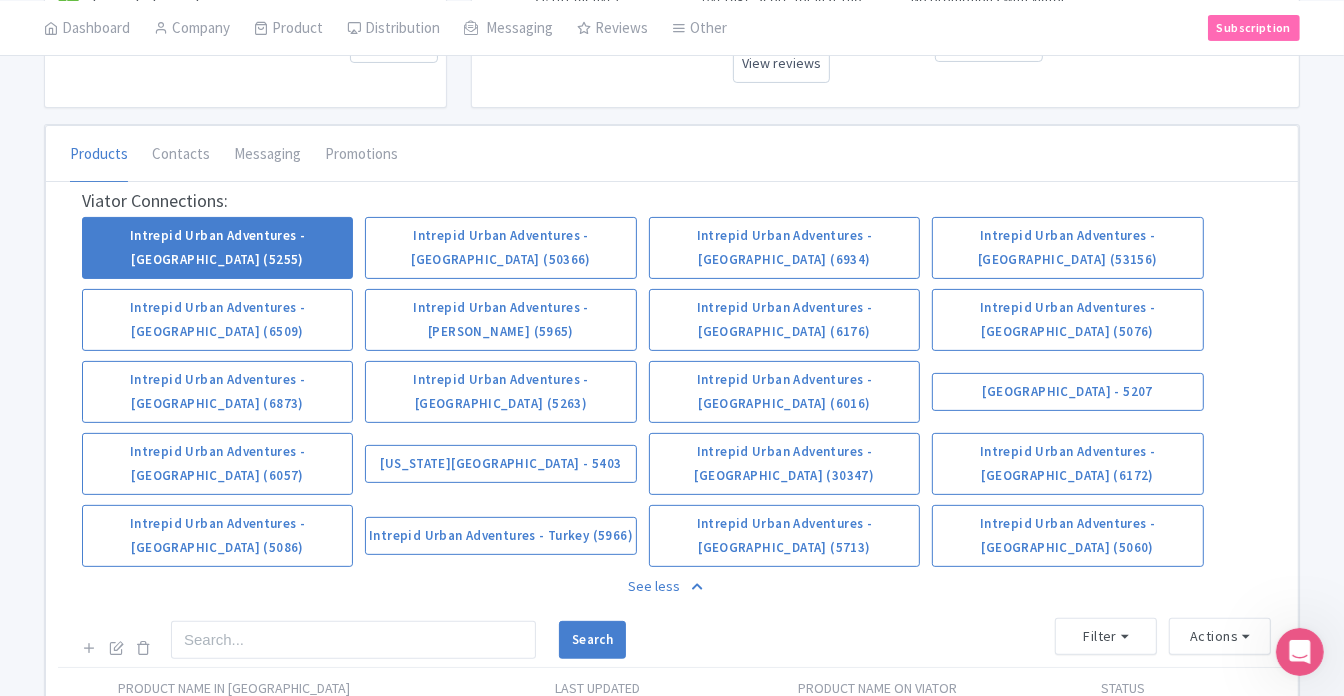 click on "See less" at bounding box center [672, 586] 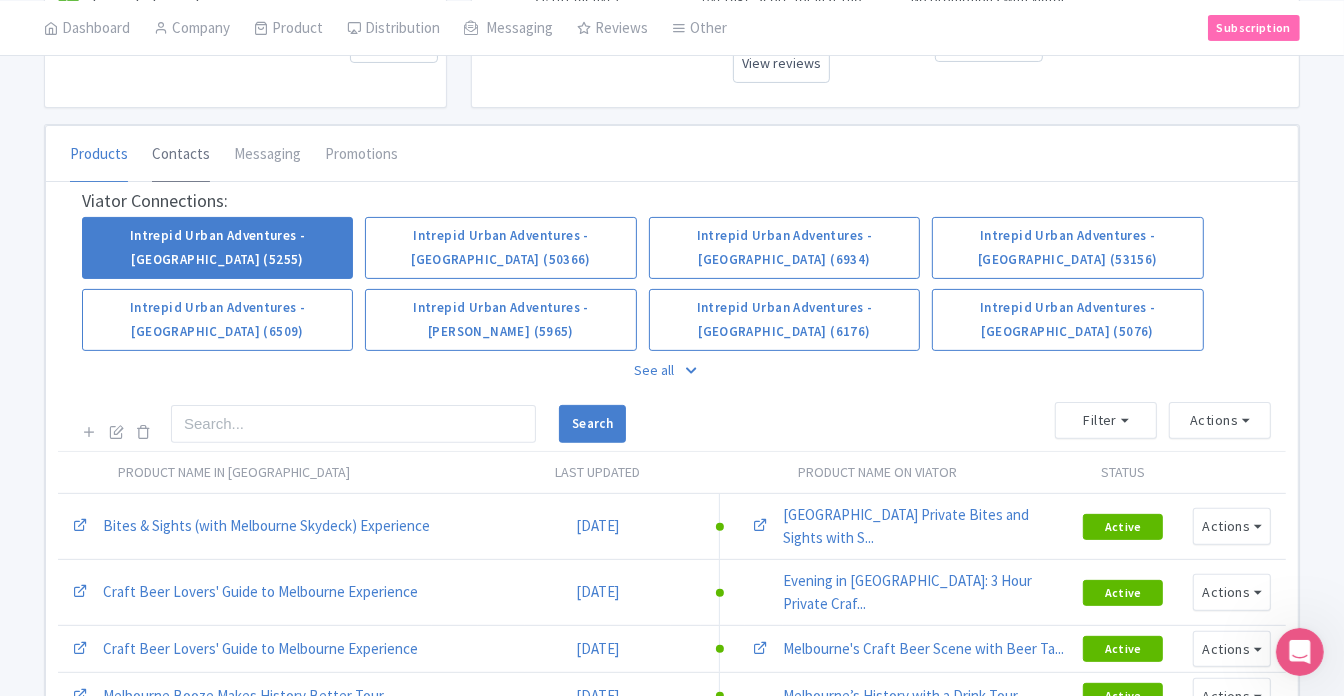 click on "Contacts" at bounding box center [181, 155] 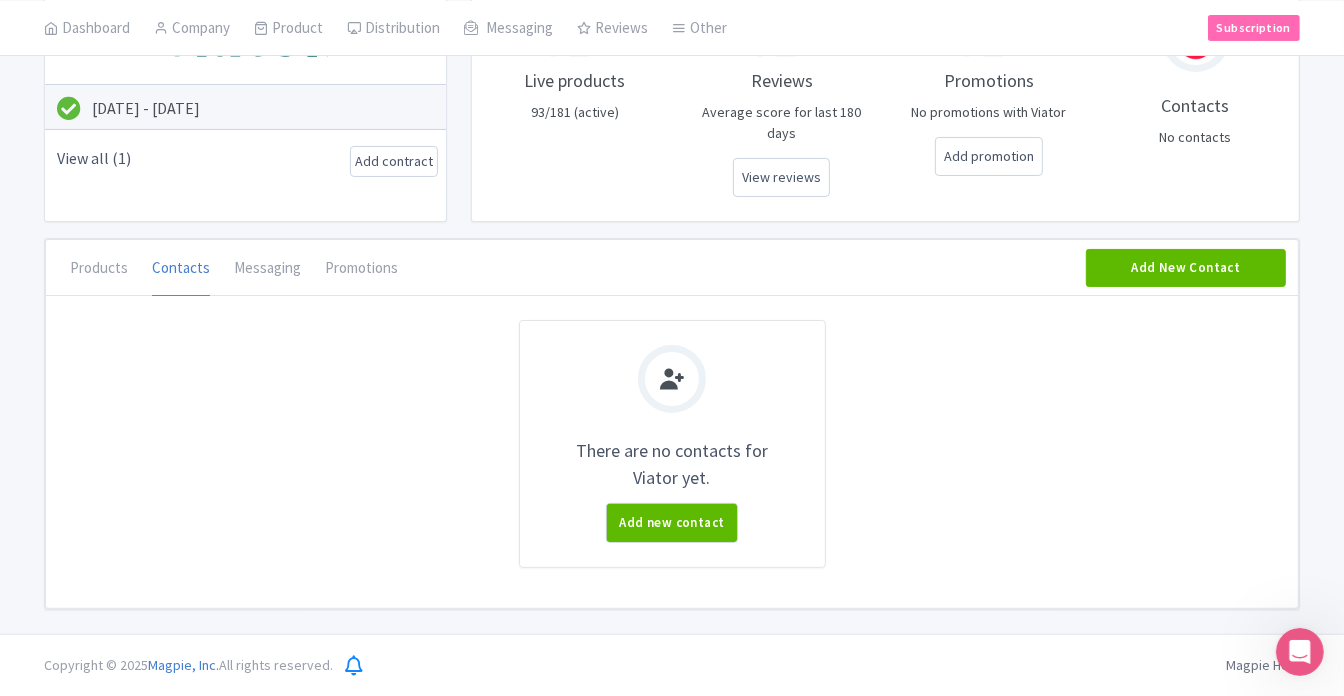 scroll, scrollTop: 136, scrollLeft: 0, axis: vertical 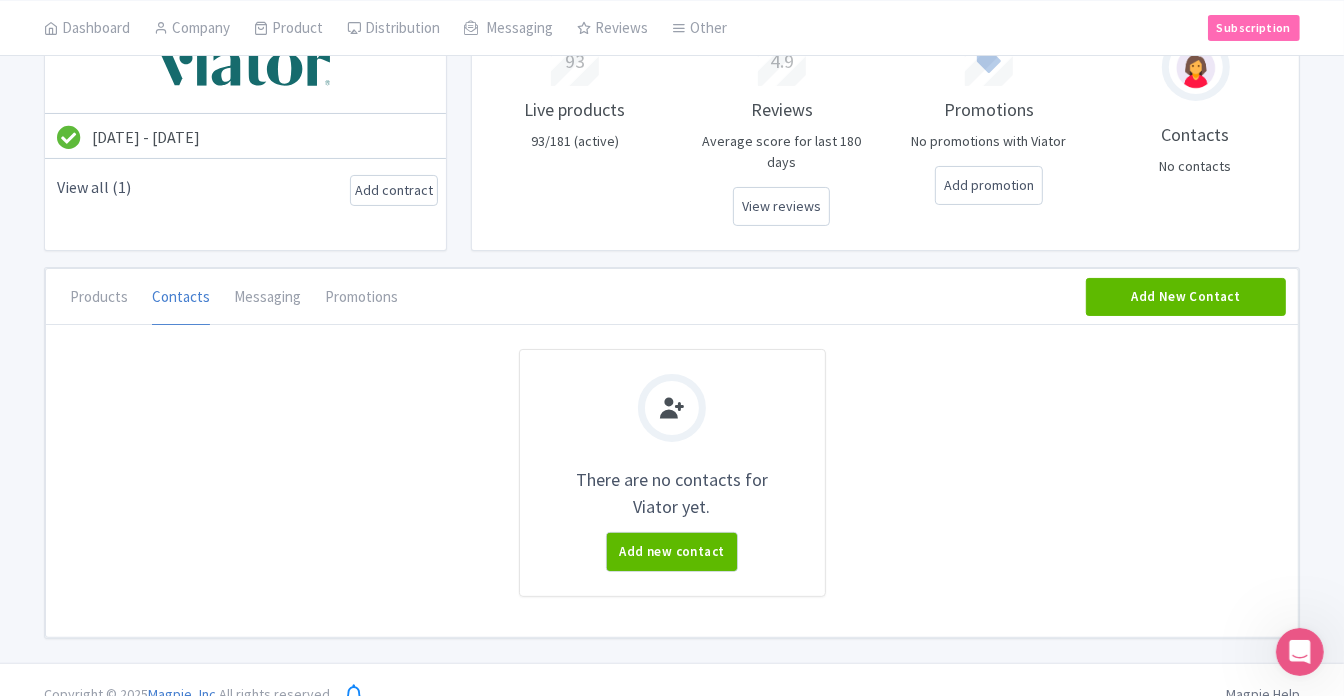 click on "Products" at bounding box center [99, 297] 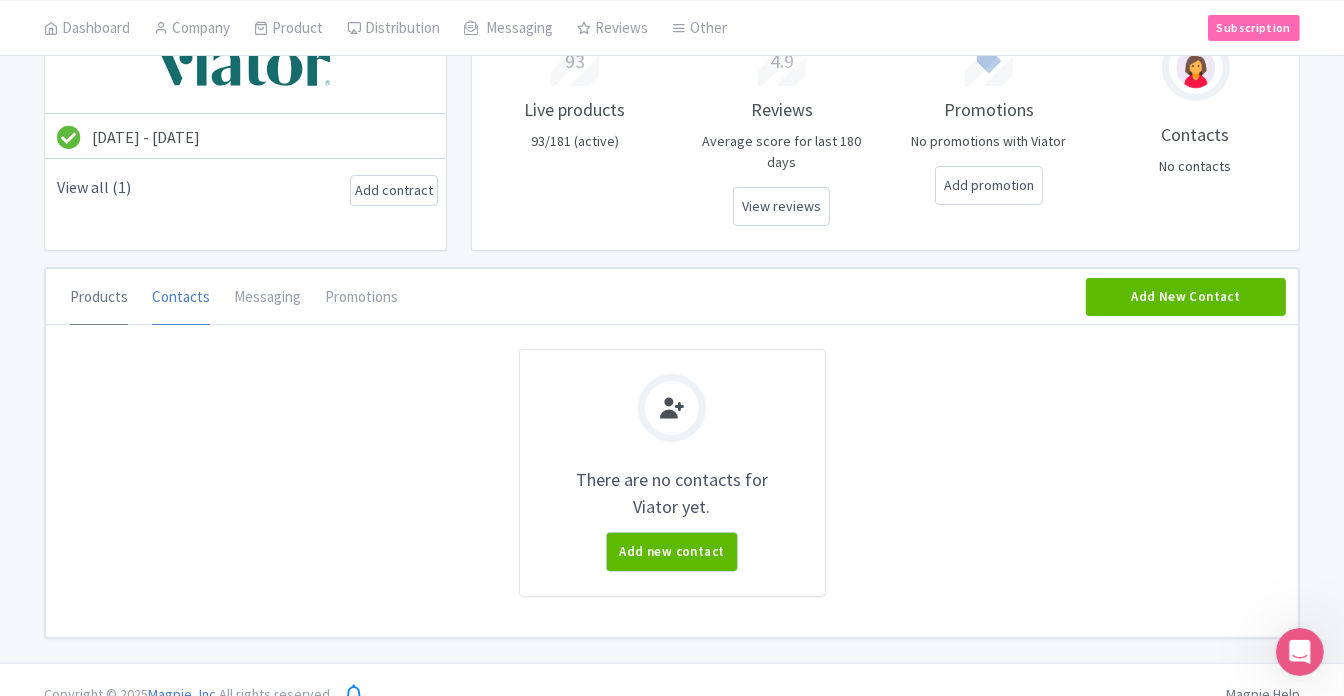 click on "Products" at bounding box center (99, 298) 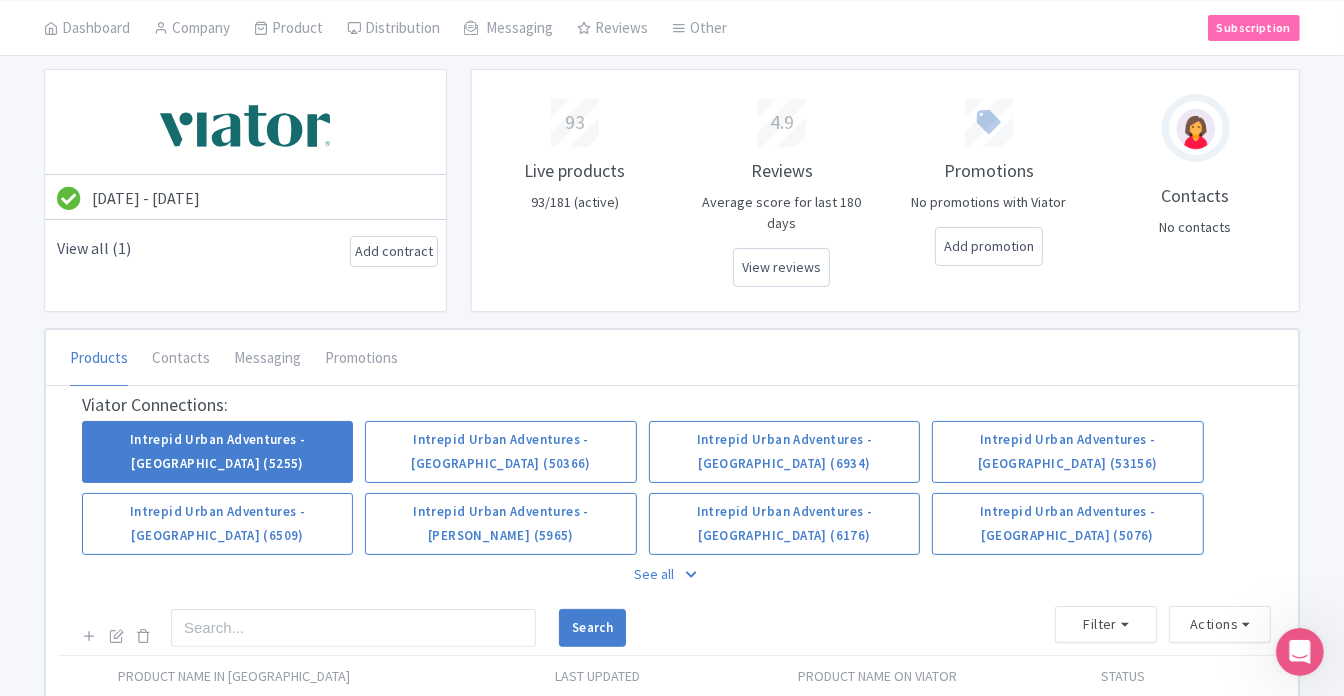 scroll, scrollTop: 0, scrollLeft: 0, axis: both 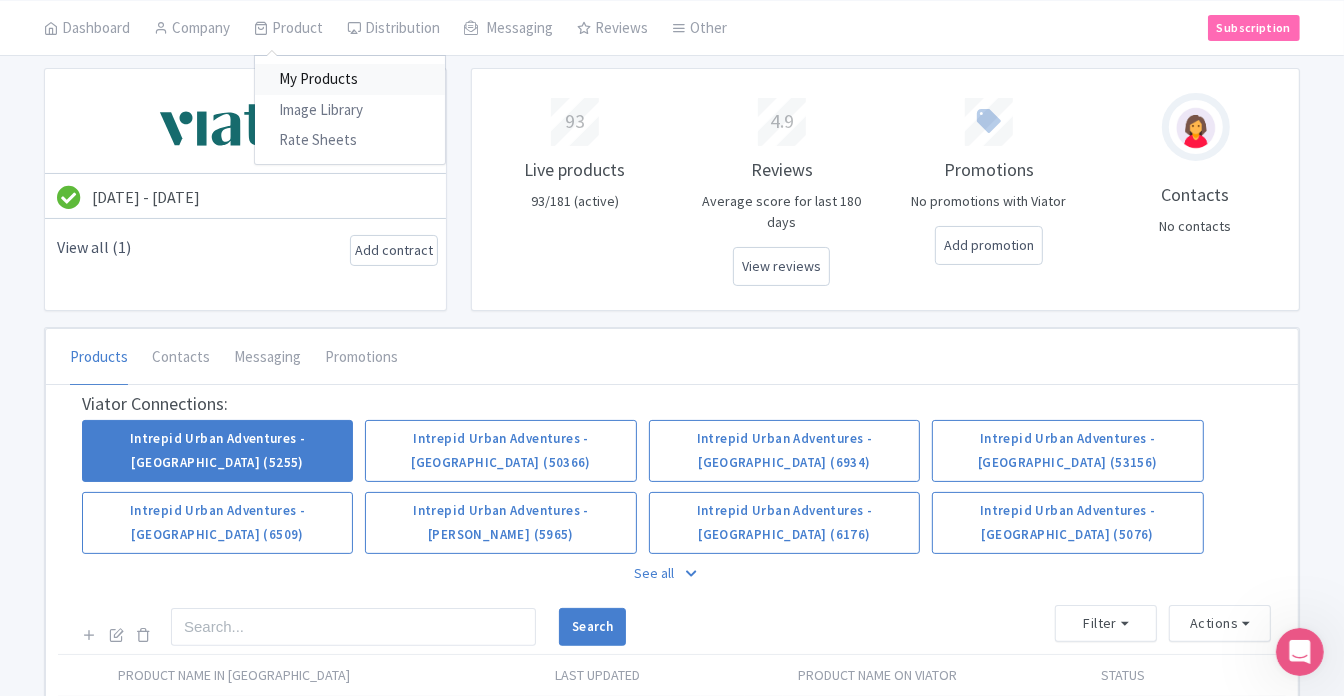 click on "My Products" at bounding box center (350, 79) 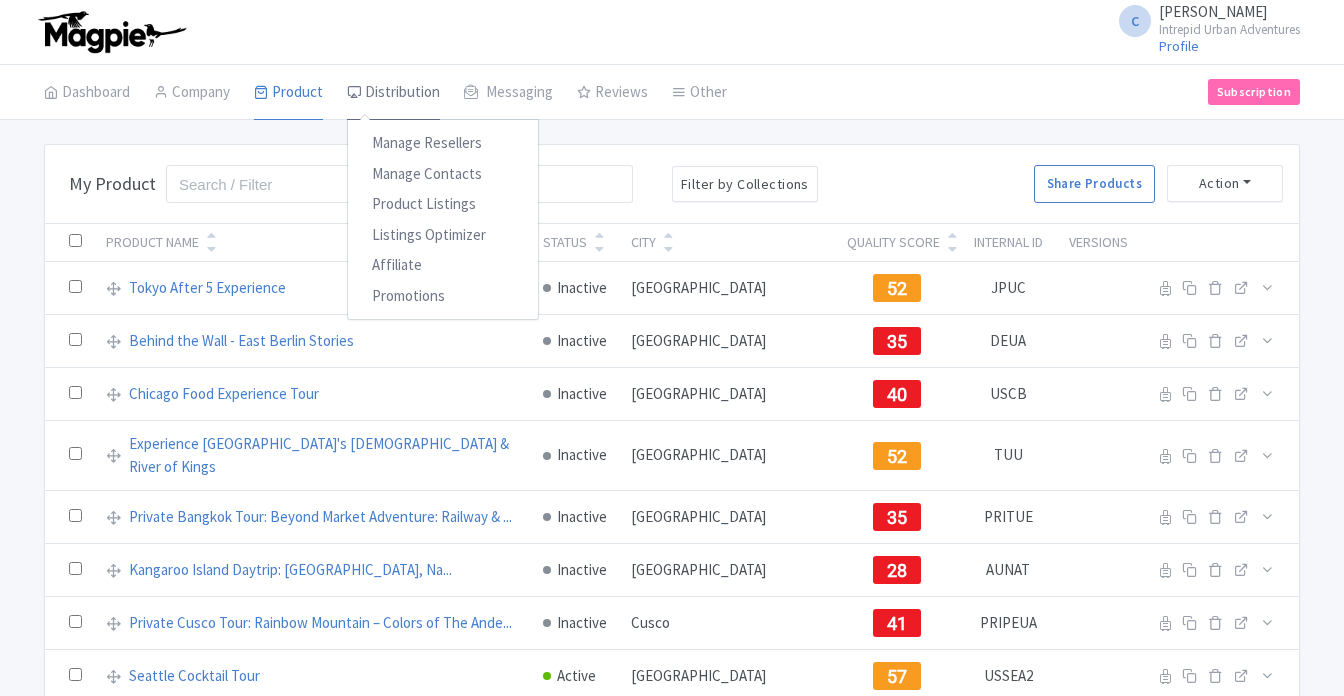 scroll, scrollTop: 0, scrollLeft: 0, axis: both 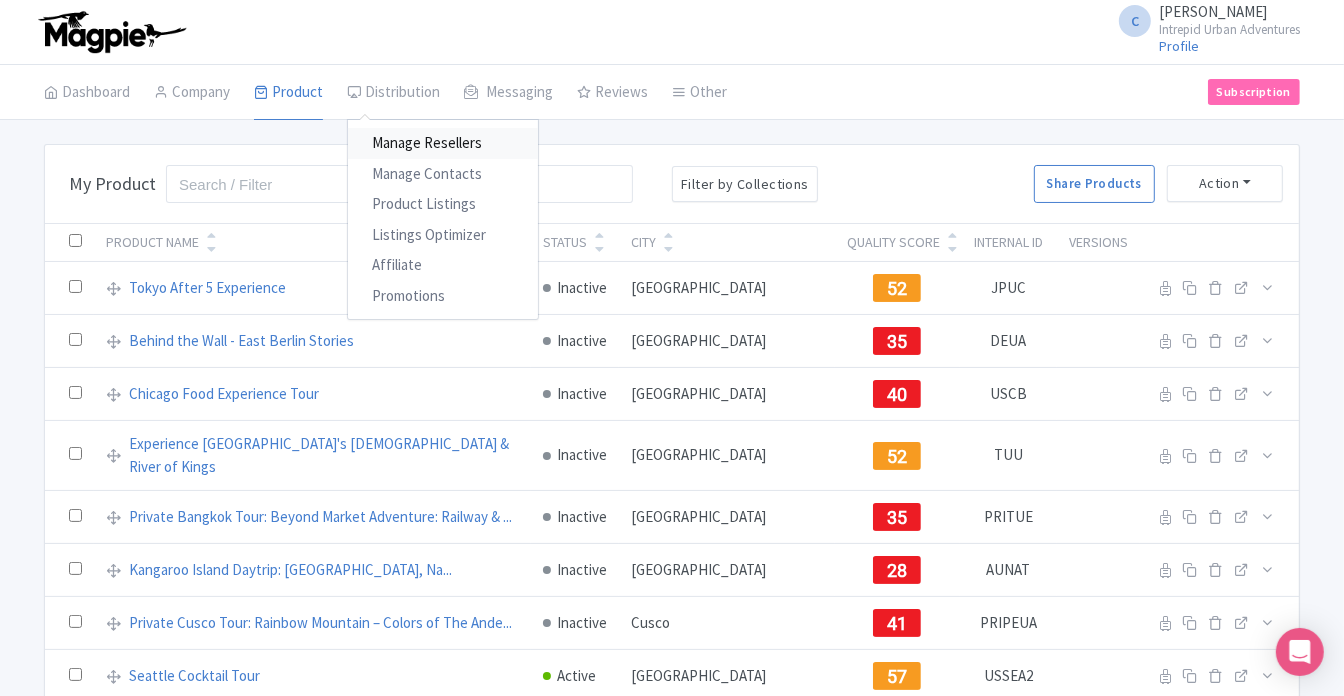 click on "Manage Resellers" at bounding box center [443, 143] 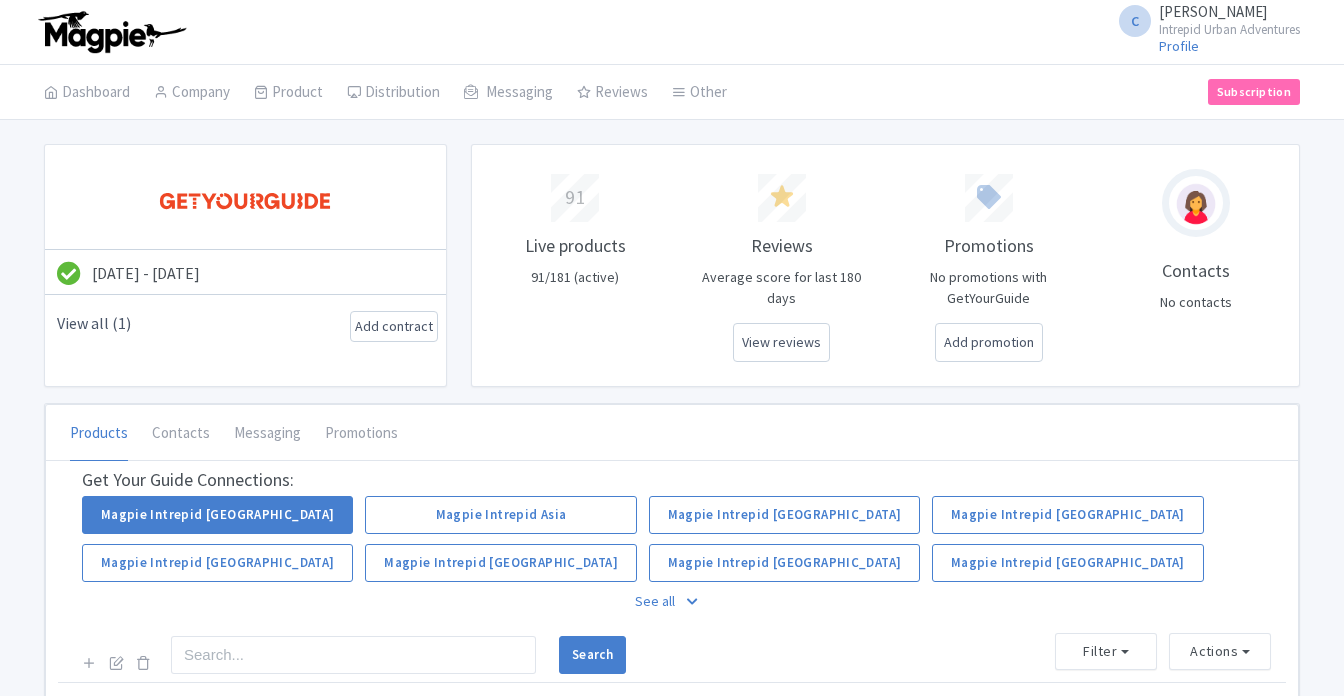scroll, scrollTop: 175, scrollLeft: 0, axis: vertical 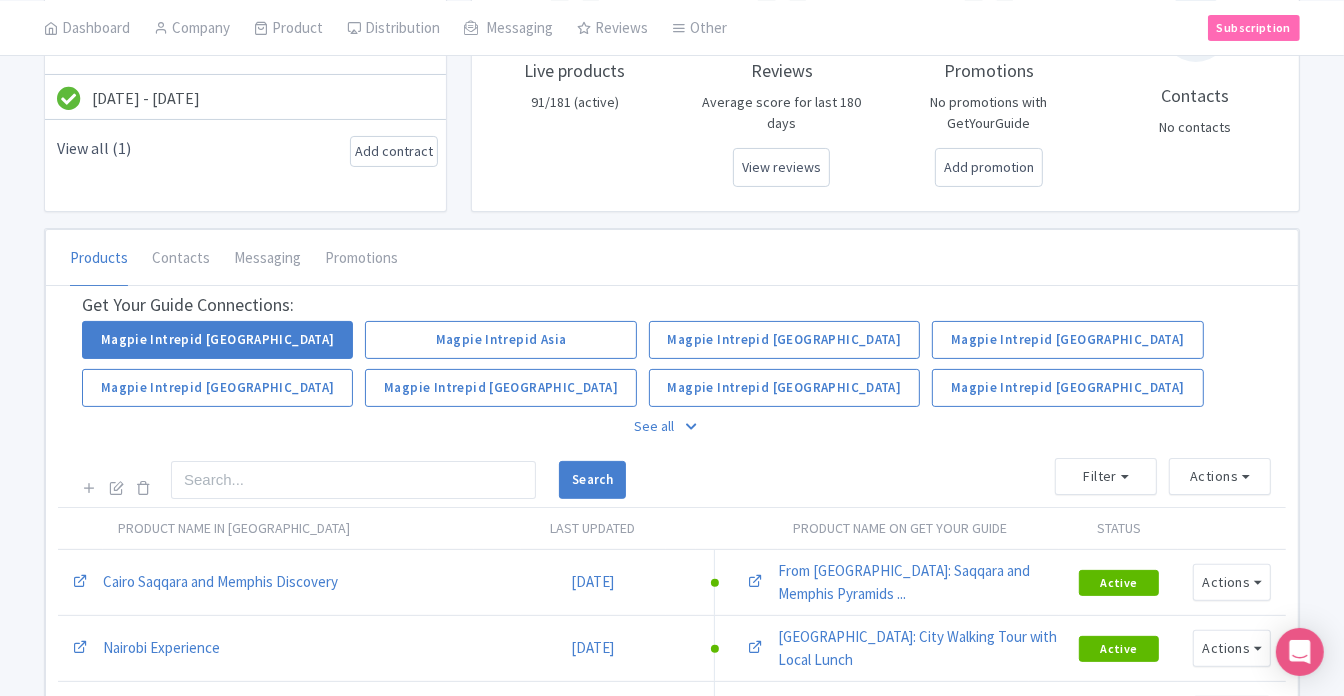 click at bounding box center (692, 427) 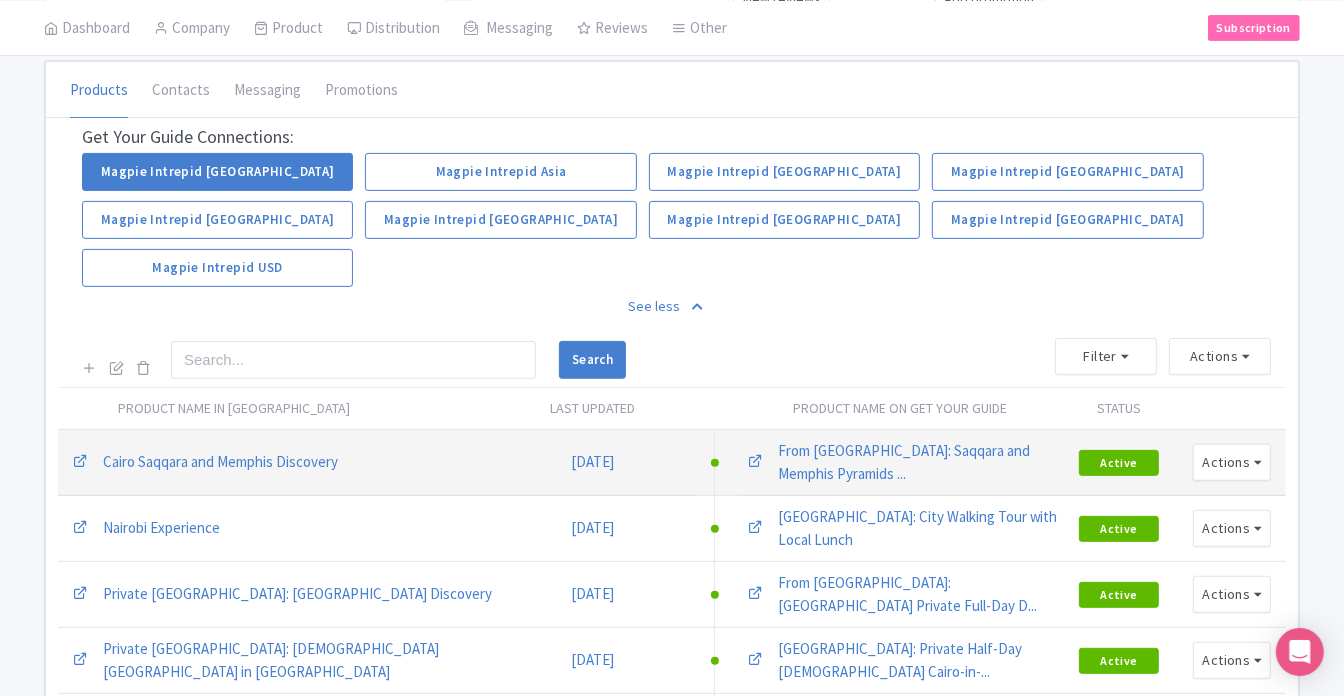 scroll, scrollTop: 406, scrollLeft: 0, axis: vertical 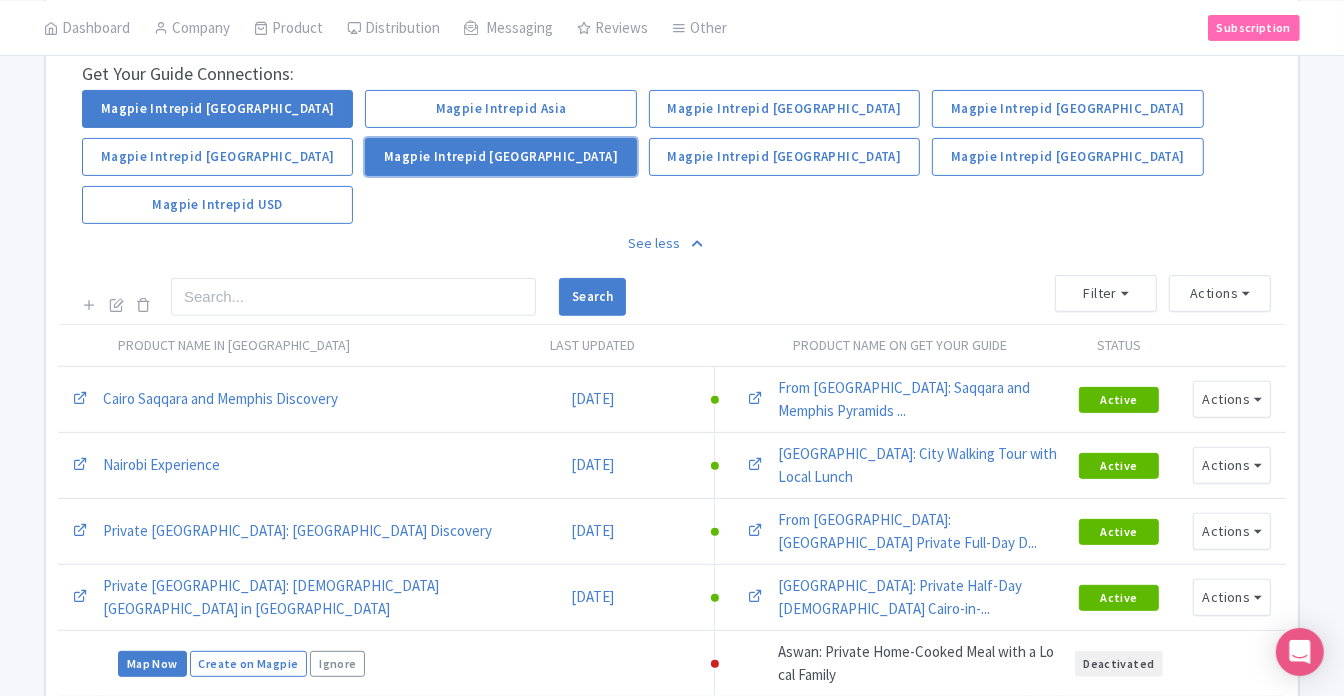 click on "Magpie Intrepid [GEOGRAPHIC_DATA]" at bounding box center [500, 157] 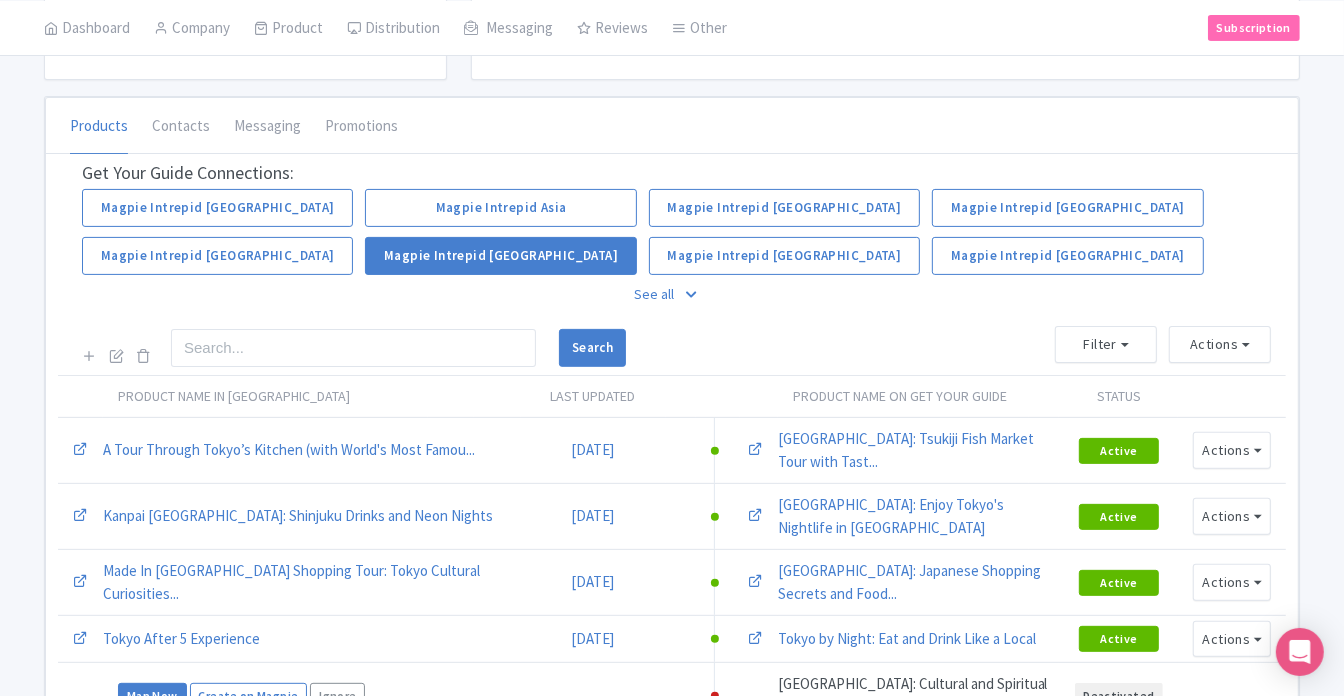 scroll, scrollTop: 306, scrollLeft: 0, axis: vertical 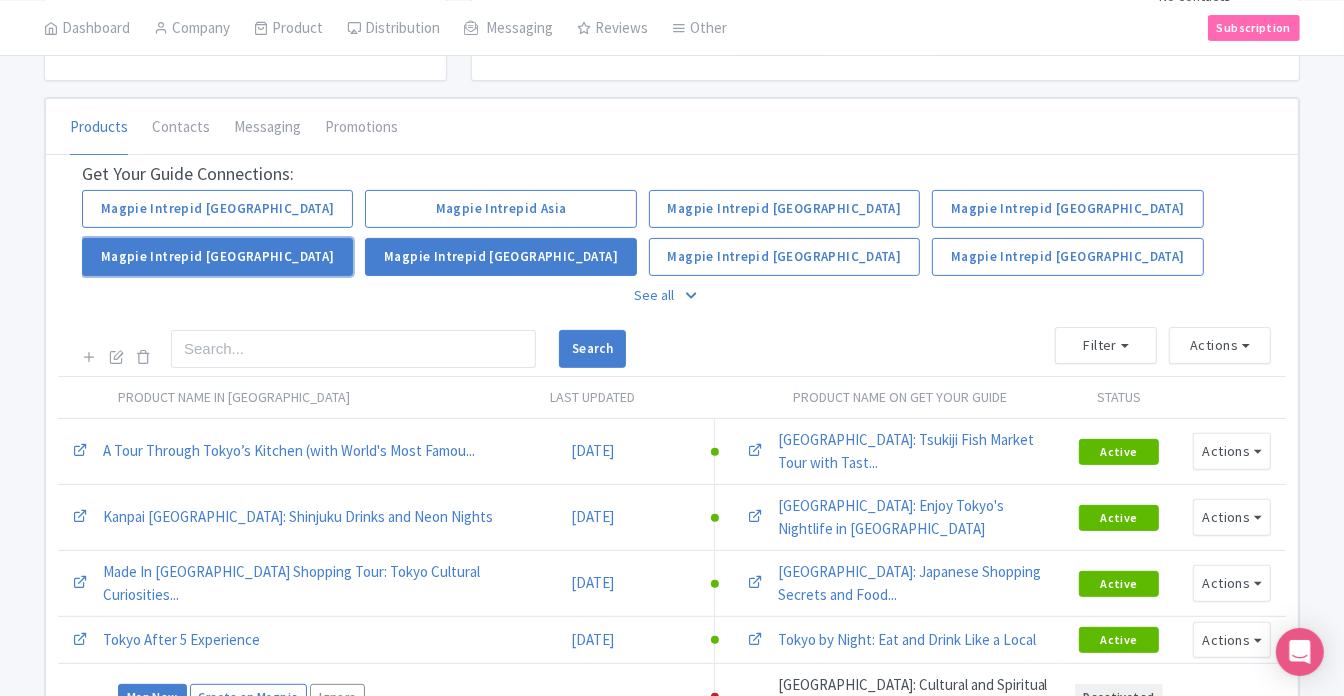 click on "Magpie Intrepid [GEOGRAPHIC_DATA]" at bounding box center [217, 257] 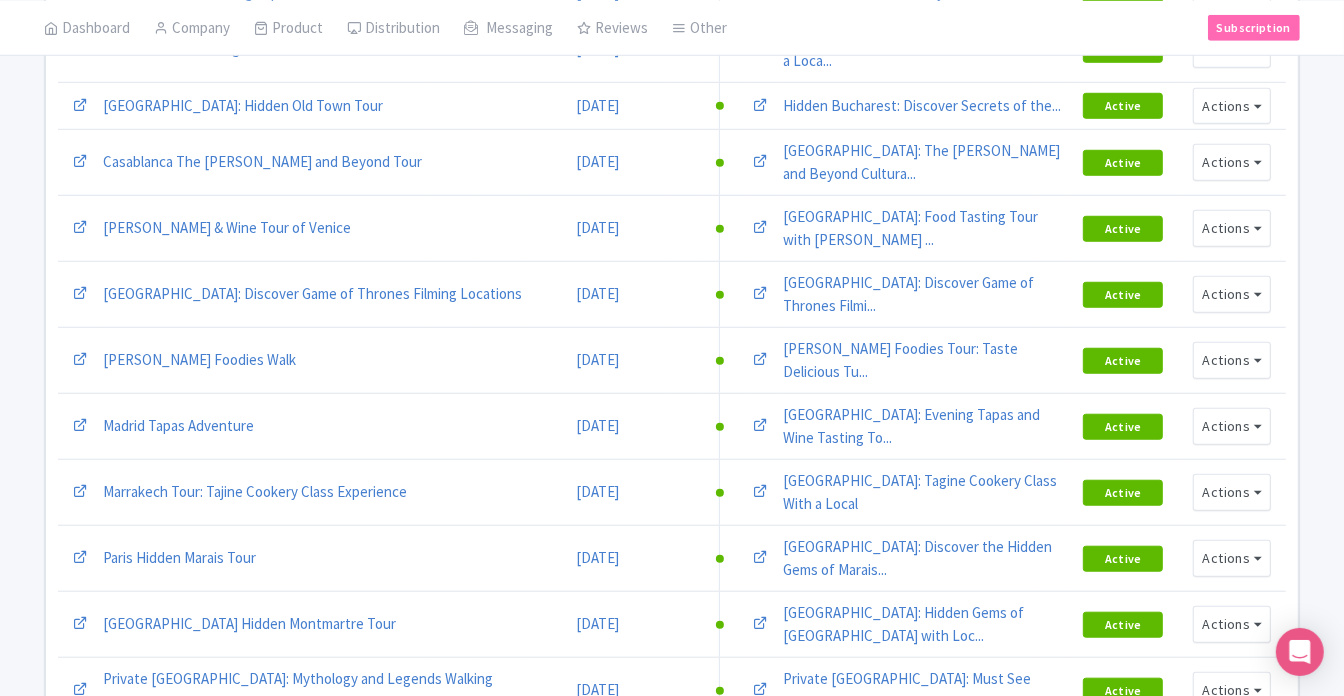 scroll, scrollTop: 1067, scrollLeft: 0, axis: vertical 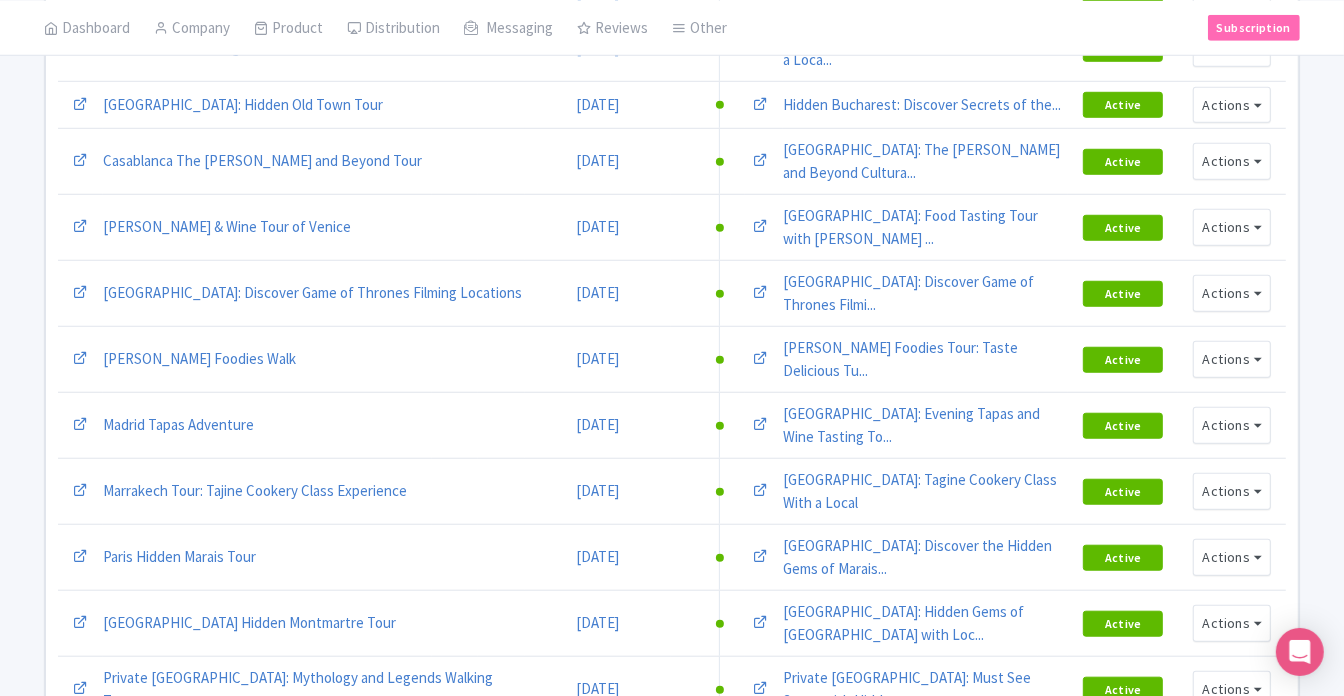 click on "4" at bounding box center (641, 950) 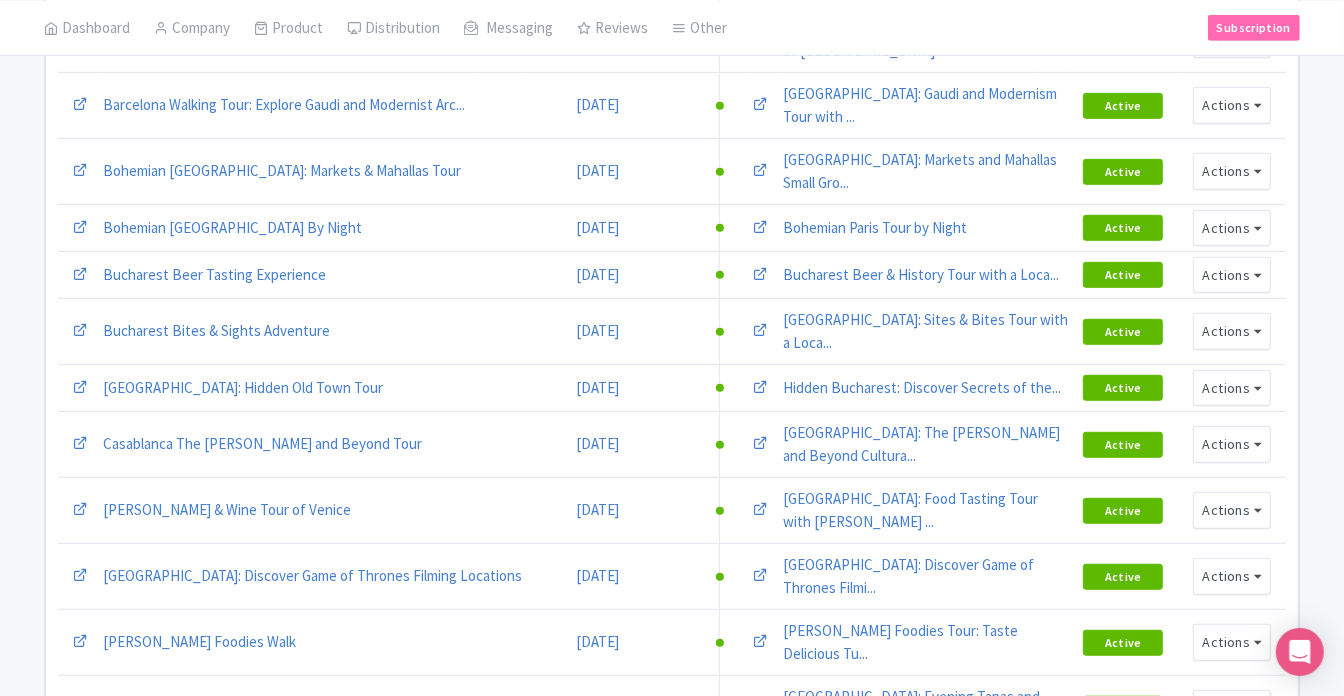 scroll, scrollTop: 639, scrollLeft: 0, axis: vertical 